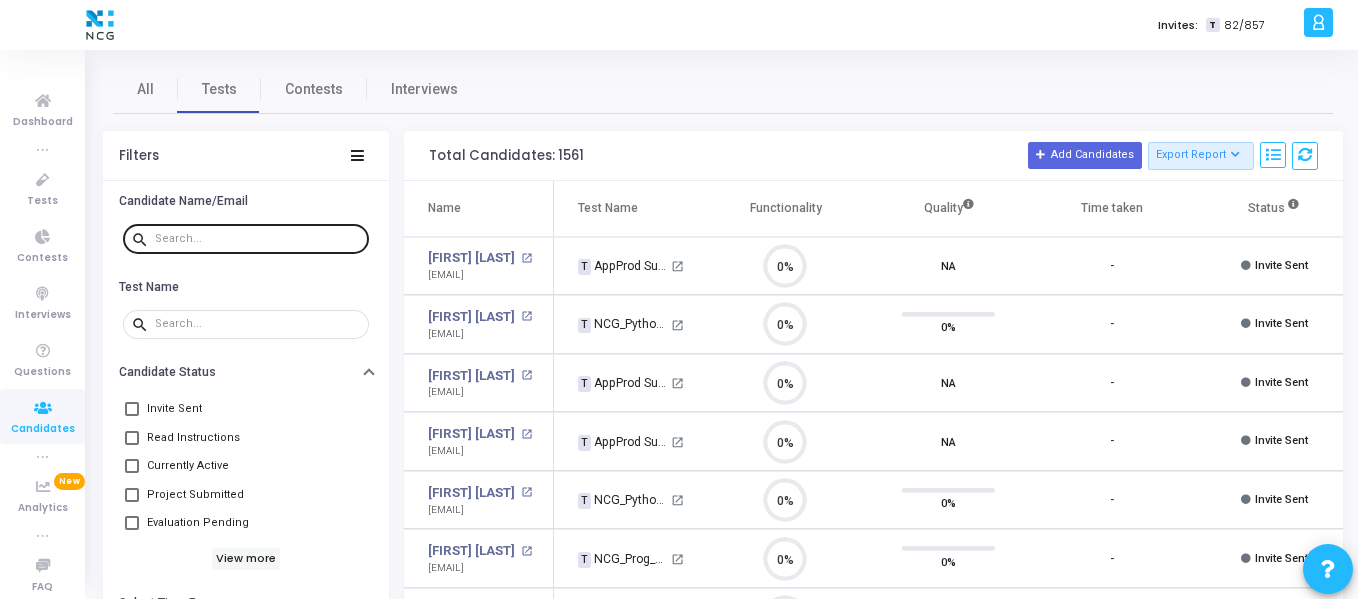 scroll, scrollTop: 0, scrollLeft: 0, axis: both 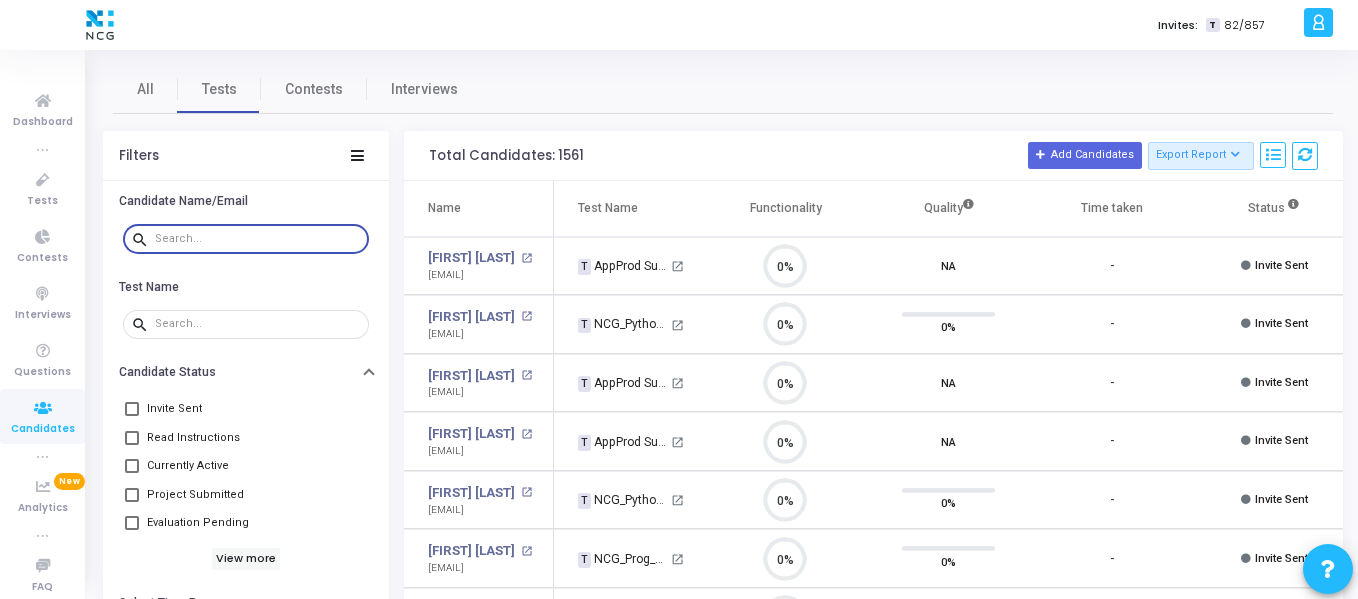 click at bounding box center (258, 239) 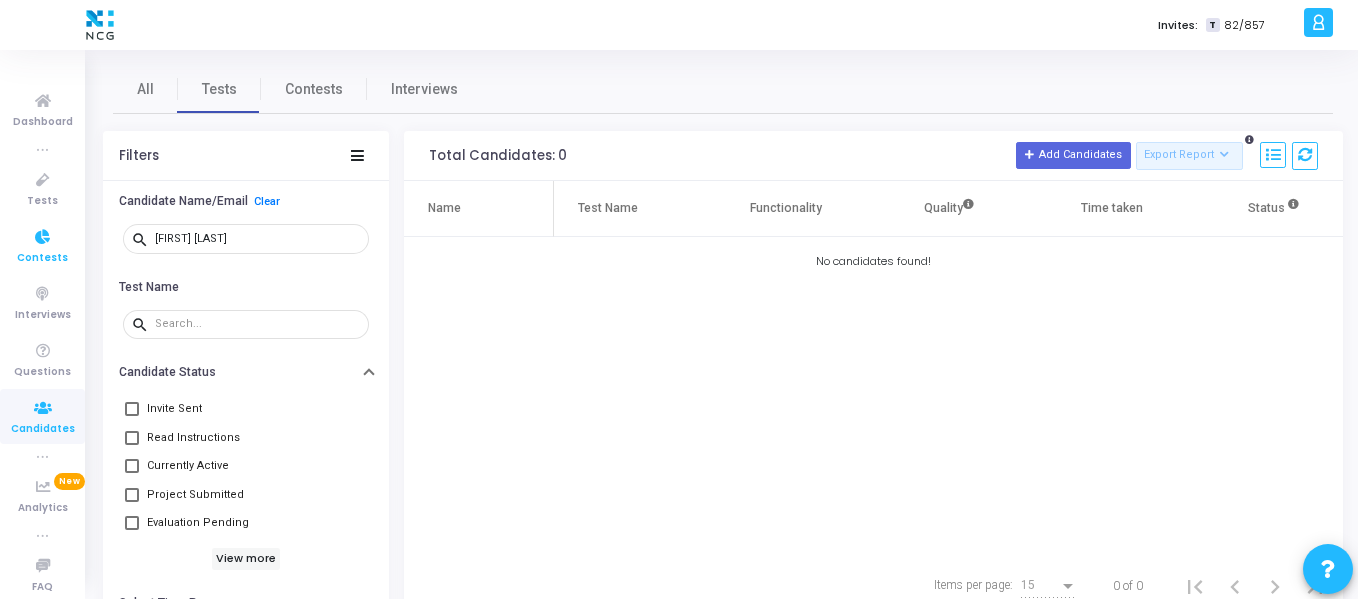 drag, startPoint x: 300, startPoint y: 230, endPoint x: 0, endPoint y: 227, distance: 300.015 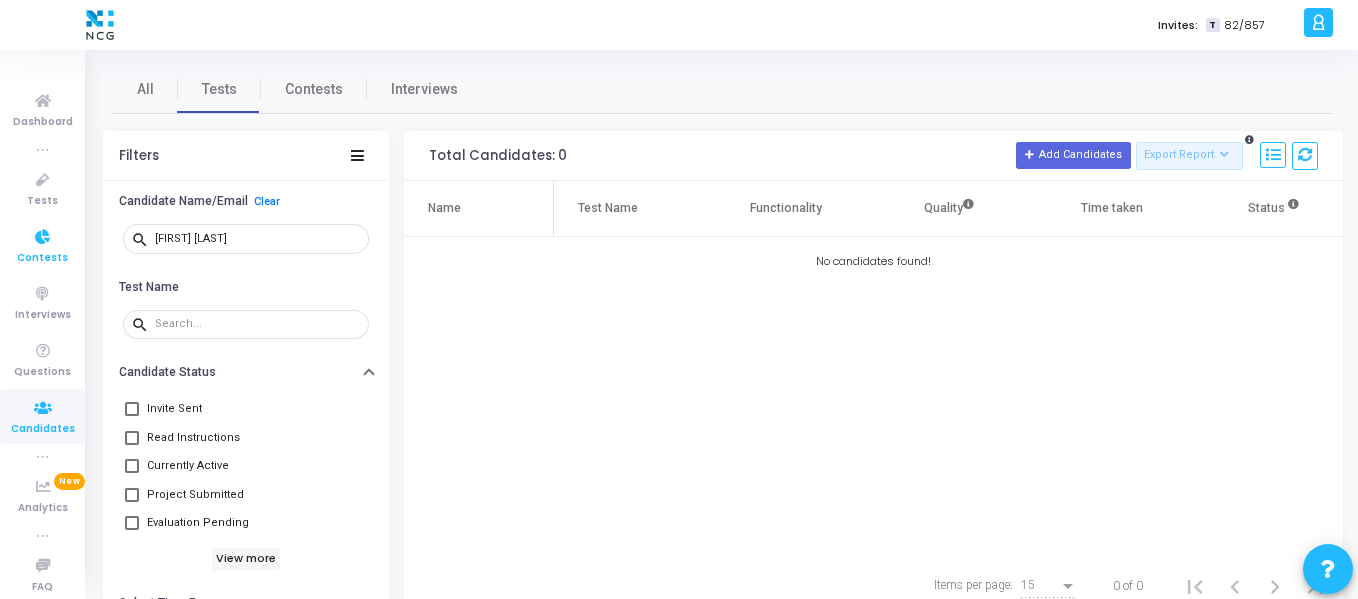 click on "Dashboard true Tests Contests Interviews Questions Candidates true Analytics  New  true FAQ Invites:  T   82/857   M   [FIRST]  Billings Subscribe to a plan of your choice Settings Account settings and more Log Out My Profile My Tasks Messages Settings Sign Out All Tests Contests Interviews  Filters   Candidate Name/Email  Clear search [FIRST] [LAST]  Test Name  search  Candidate Status     Invite Sent     Read Instructions     Currently Active     Project Submitted     Evaluation Pending   View more   Select Time Range   Left full-screen mode   Switched tab or window   IP address change   Geolocation change   Proctoring stopped   Multiple Monitor Detection   Plagiarism Percentage  Total Candidates: 0  Add Candidates   Export Report   Name   Test/Contest   Questions   Functionality   Quality   Test Type   Test Duration   Test Start Time   Test Expiry Time   Time Taken   Created At   Shared At   Started At   Completed At   Webcam Sharing   Screen Sharing   Plagiarized   Left full-screen mode   Feedback" 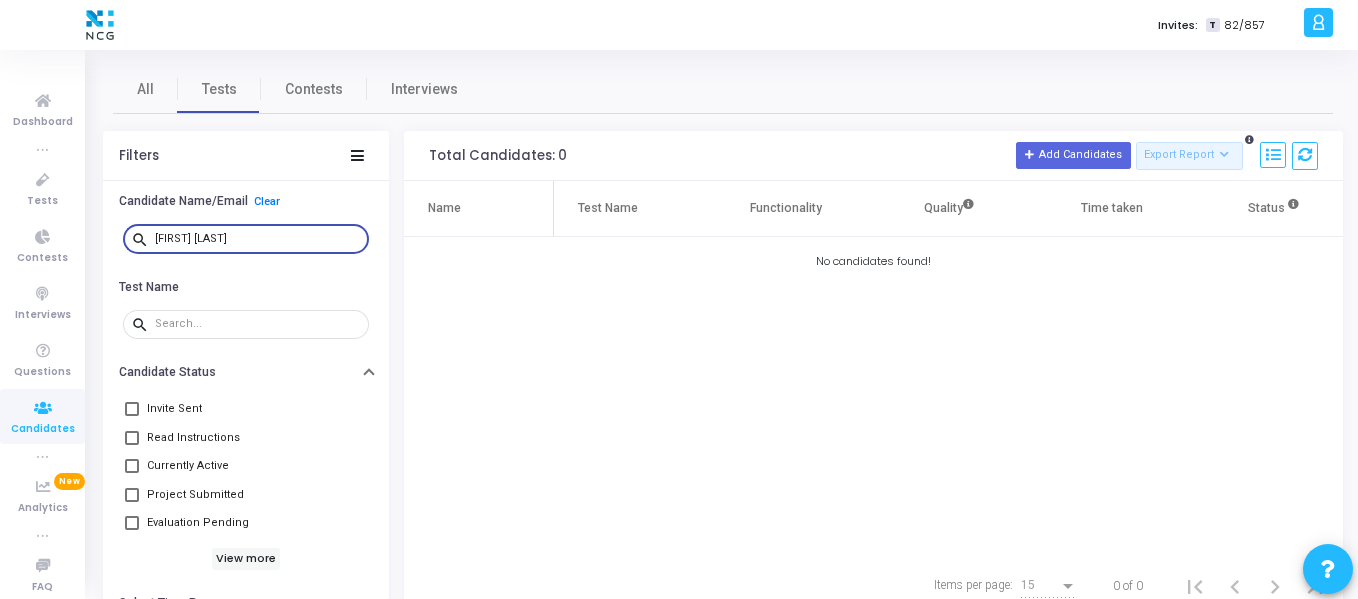 drag, startPoint x: 277, startPoint y: 236, endPoint x: 162, endPoint y: 233, distance: 115.03912 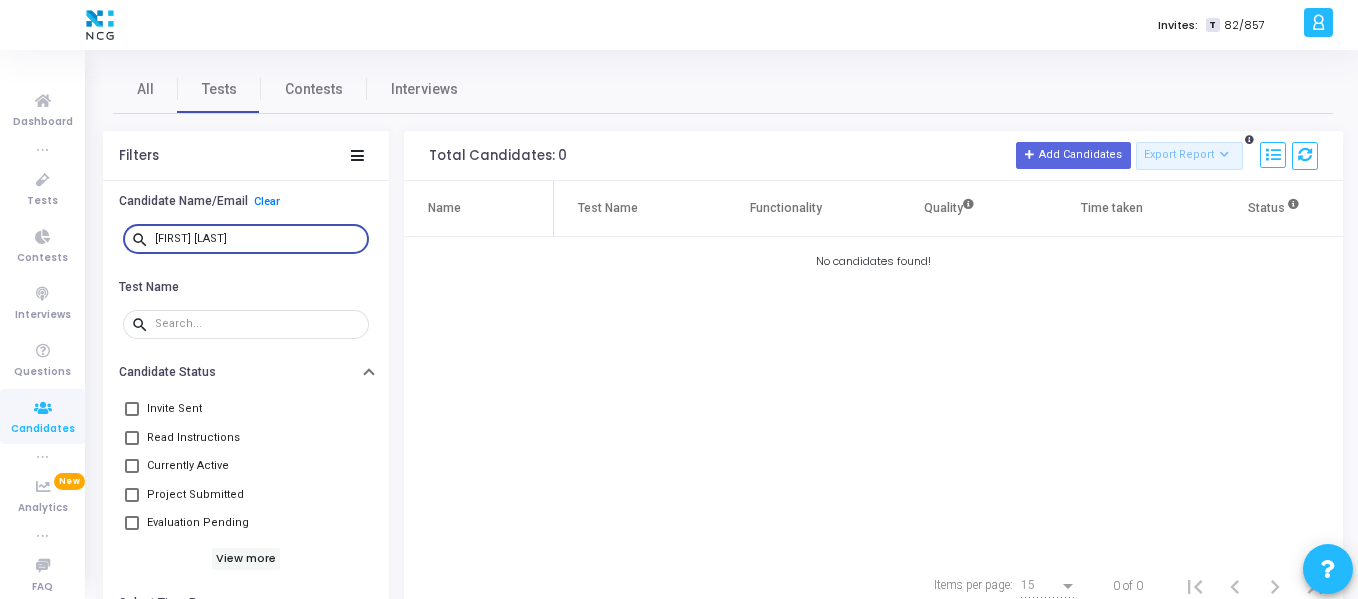 click on "[FIRST] [LAST]" at bounding box center (258, 239) 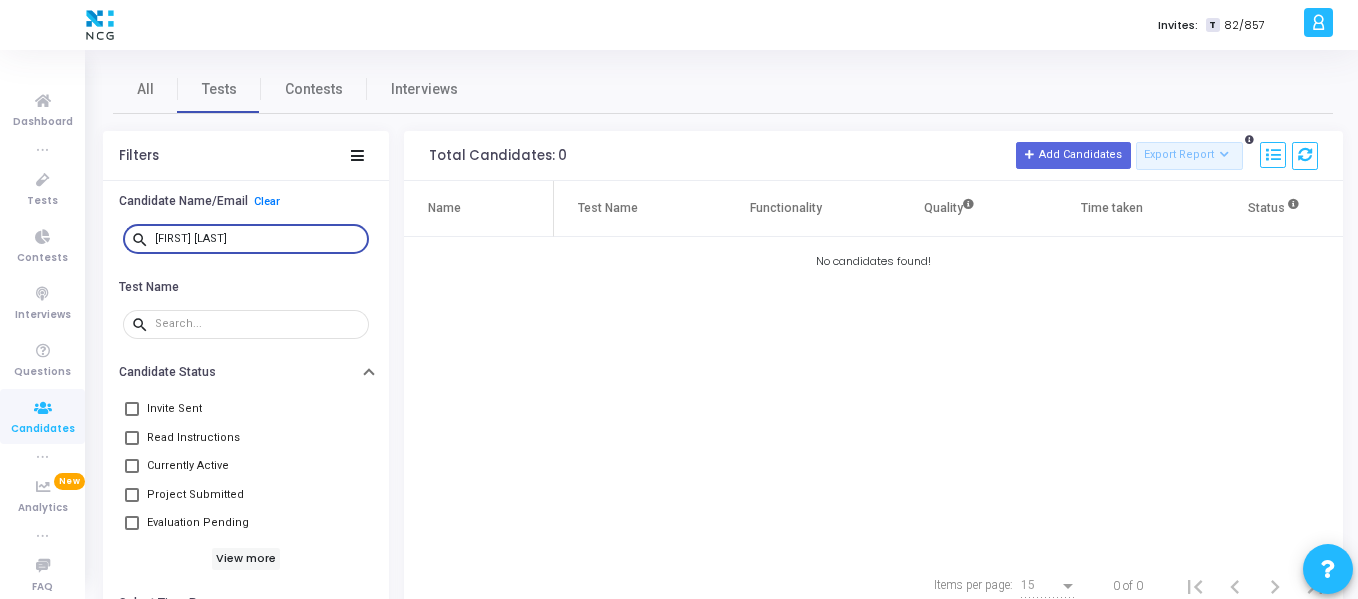 type on "G" 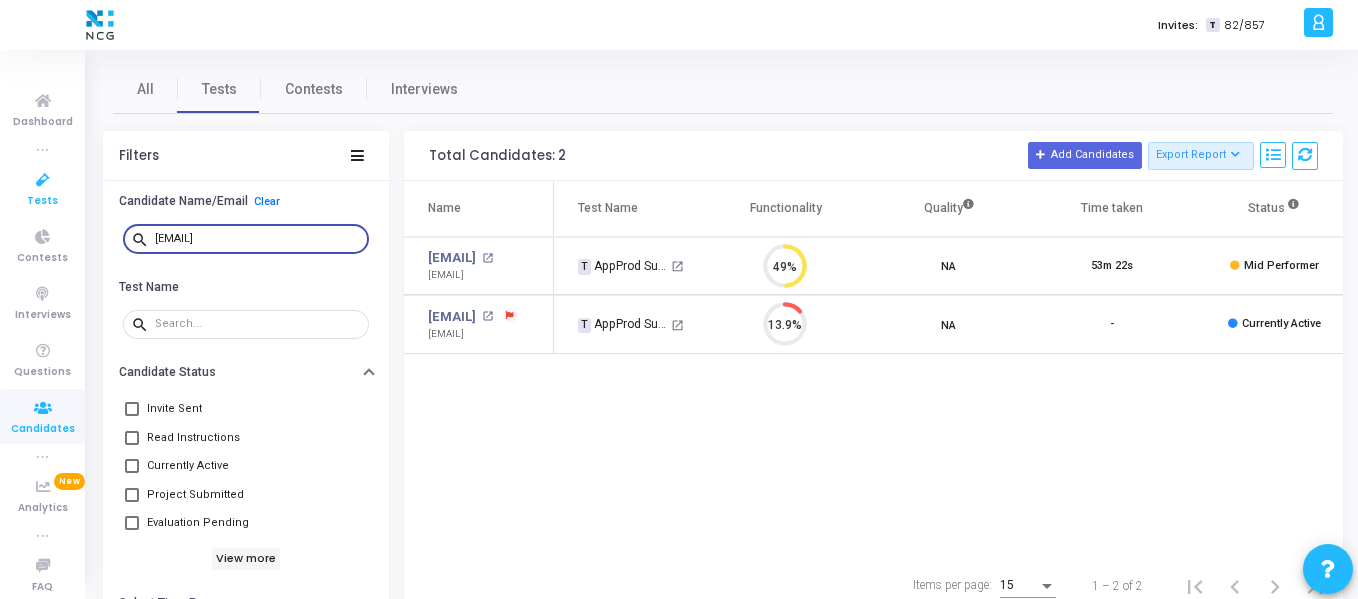 drag, startPoint x: 292, startPoint y: 235, endPoint x: 0, endPoint y: 202, distance: 293.8588 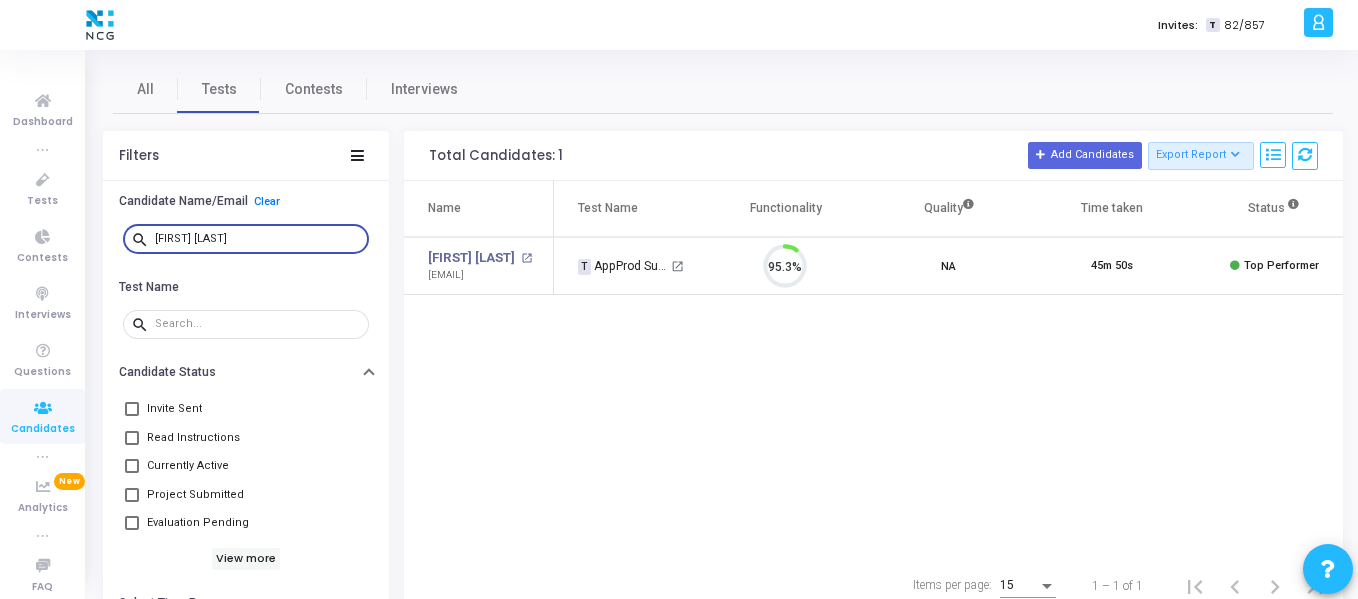 scroll, scrollTop: 9, scrollLeft: 9, axis: both 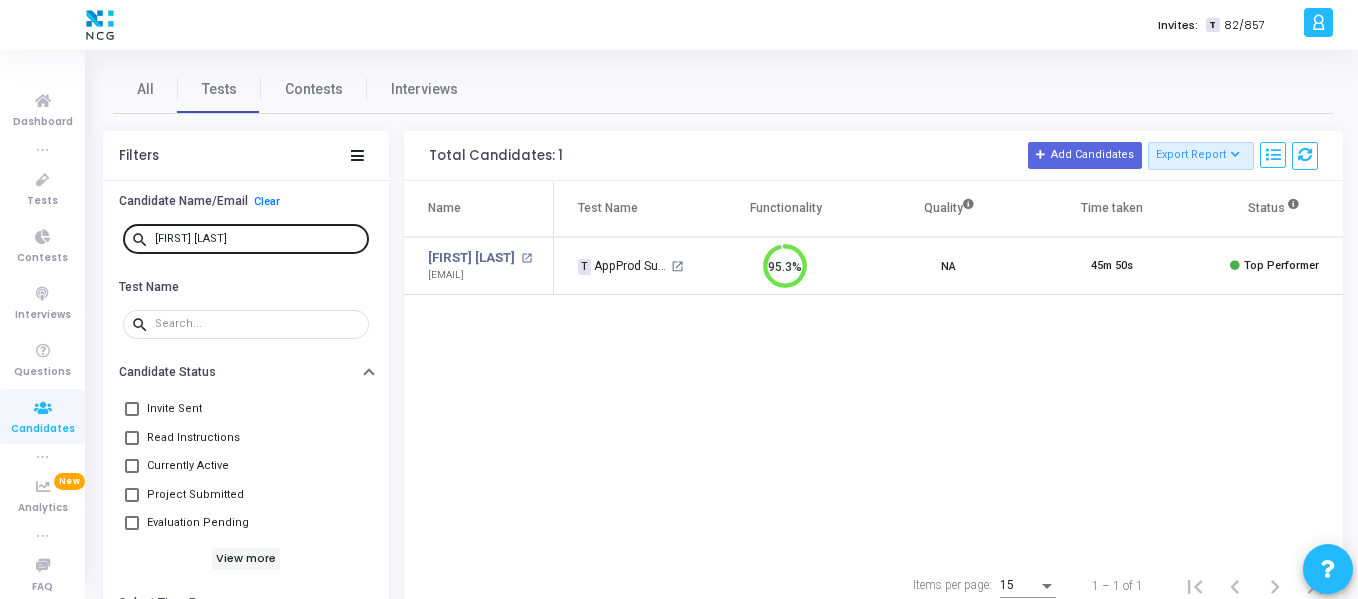 click on "[FIRST] [LAST]" at bounding box center [258, 238] 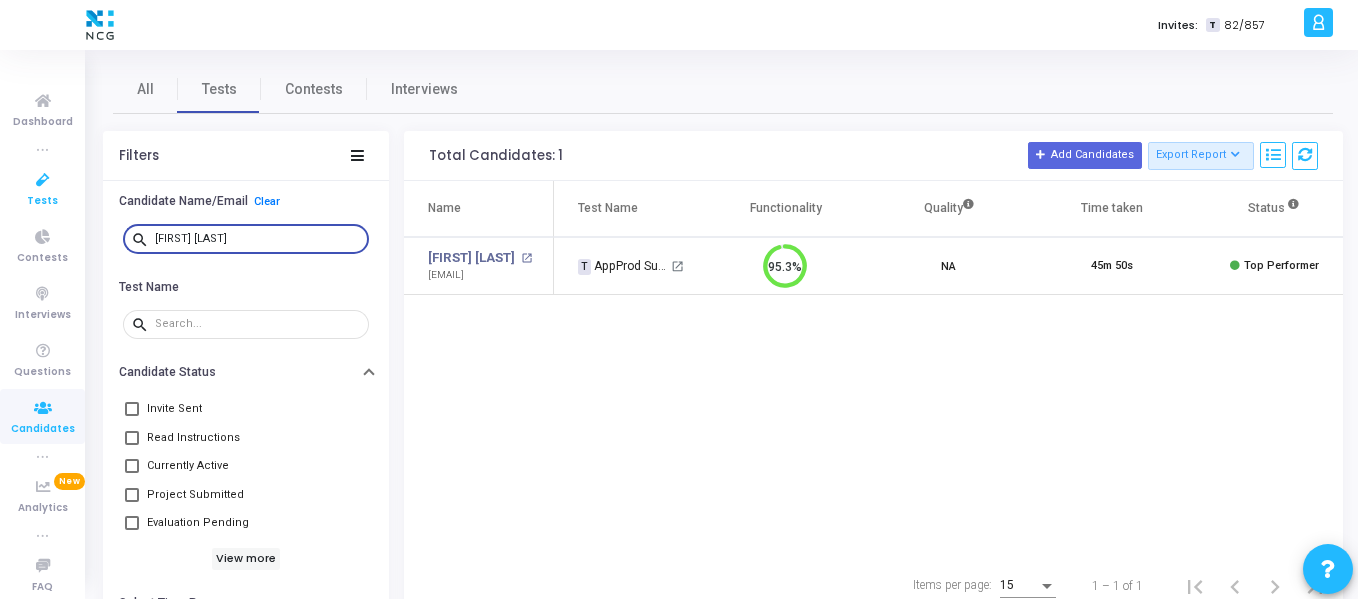 drag, startPoint x: 256, startPoint y: 237, endPoint x: 0, endPoint y: 191, distance: 260.09998 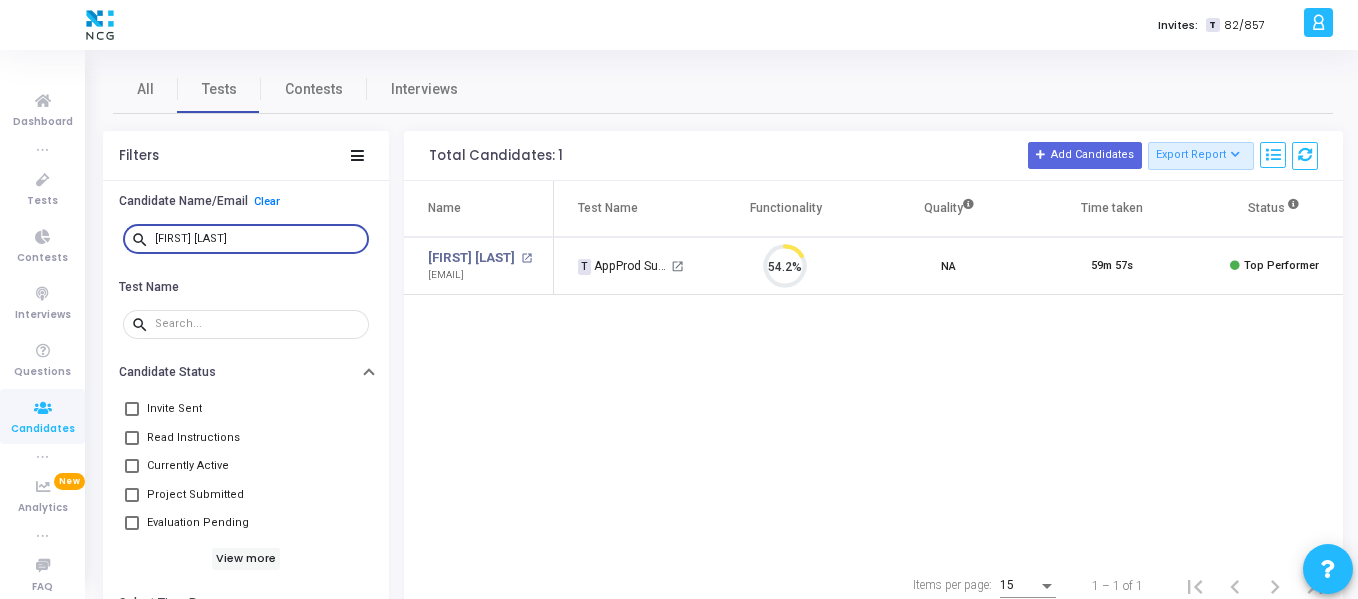 scroll, scrollTop: 9, scrollLeft: 9, axis: both 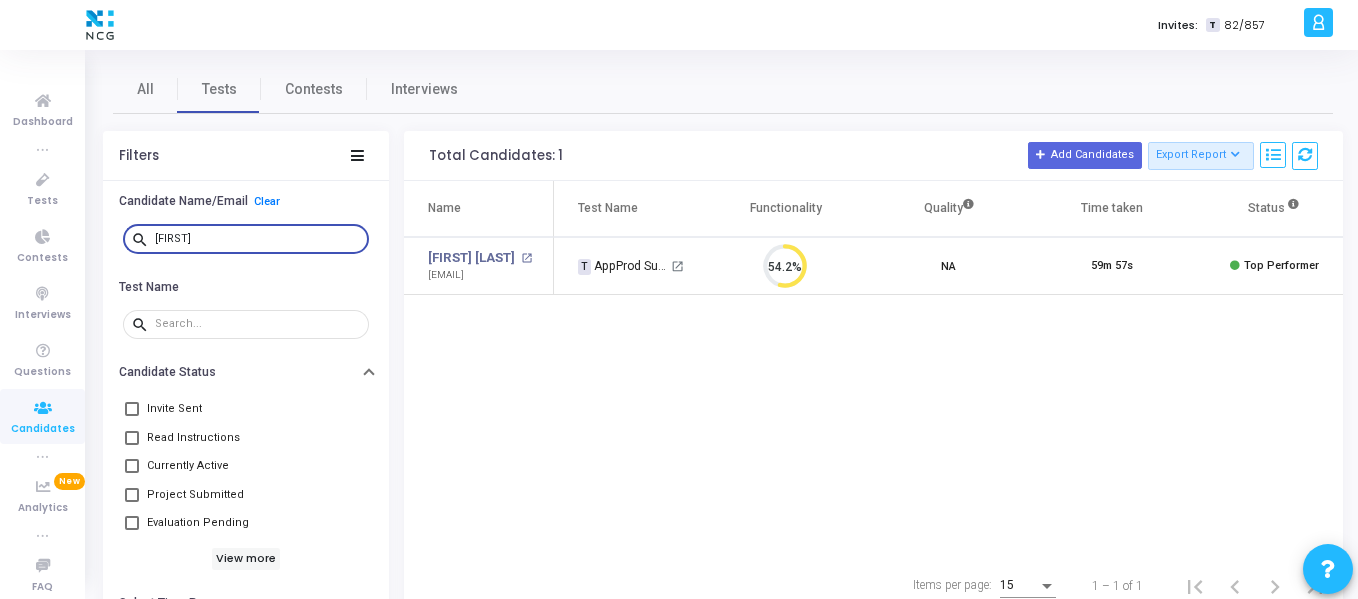 type on "H" 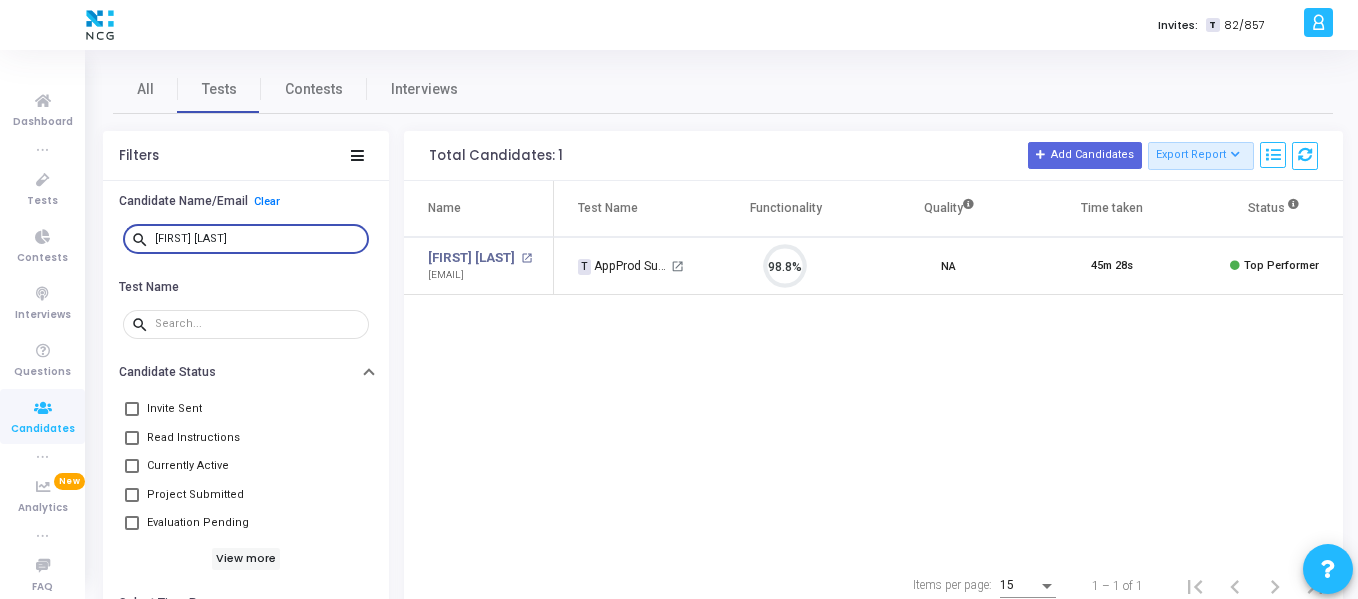 scroll, scrollTop: 9, scrollLeft: 9, axis: both 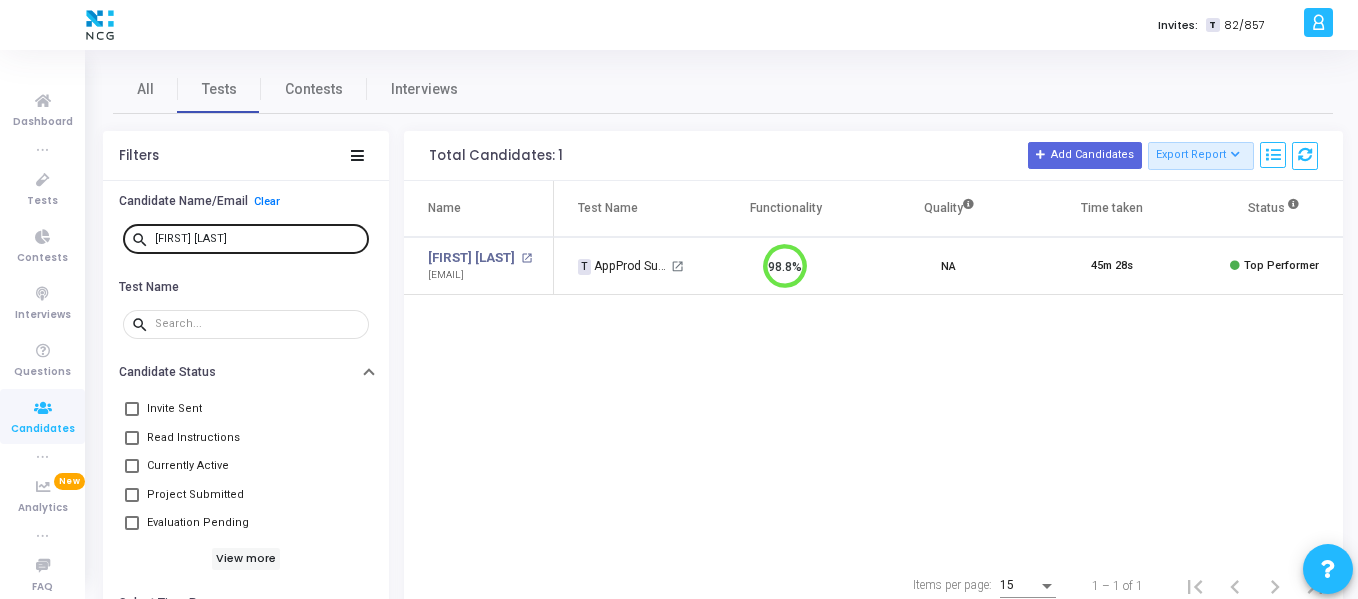 drag, startPoint x: 273, startPoint y: 224, endPoint x: 262, endPoint y: 227, distance: 11.401754 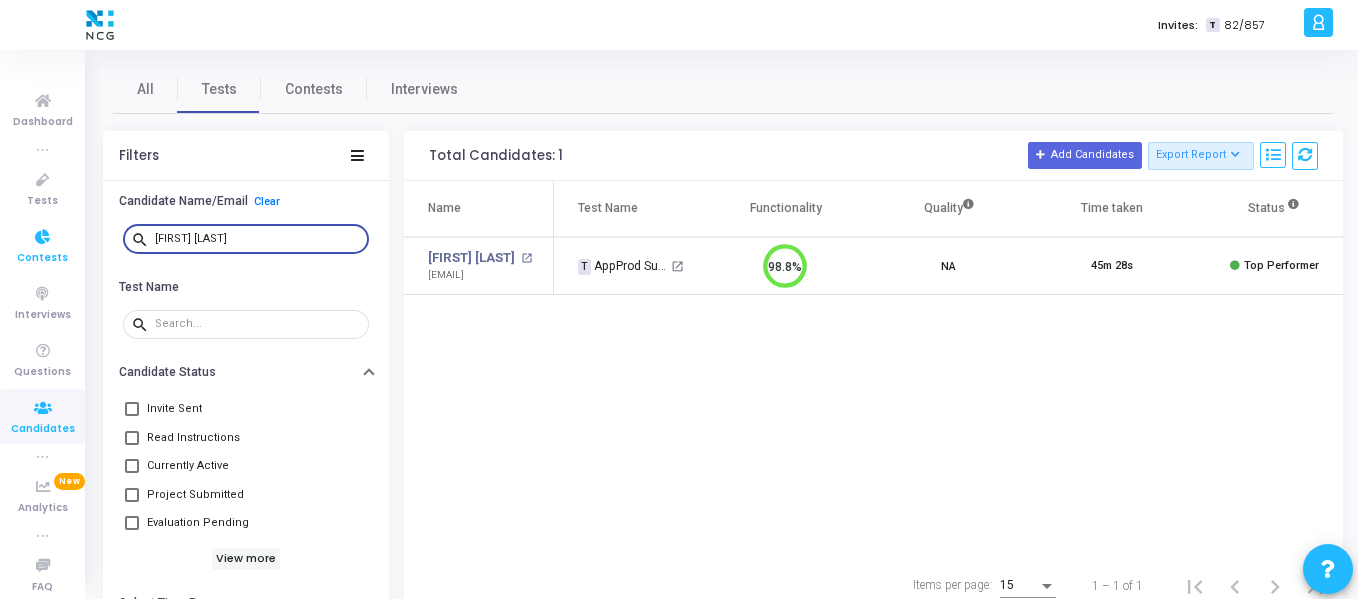 drag, startPoint x: 273, startPoint y: 240, endPoint x: 31, endPoint y: 245, distance: 242.05165 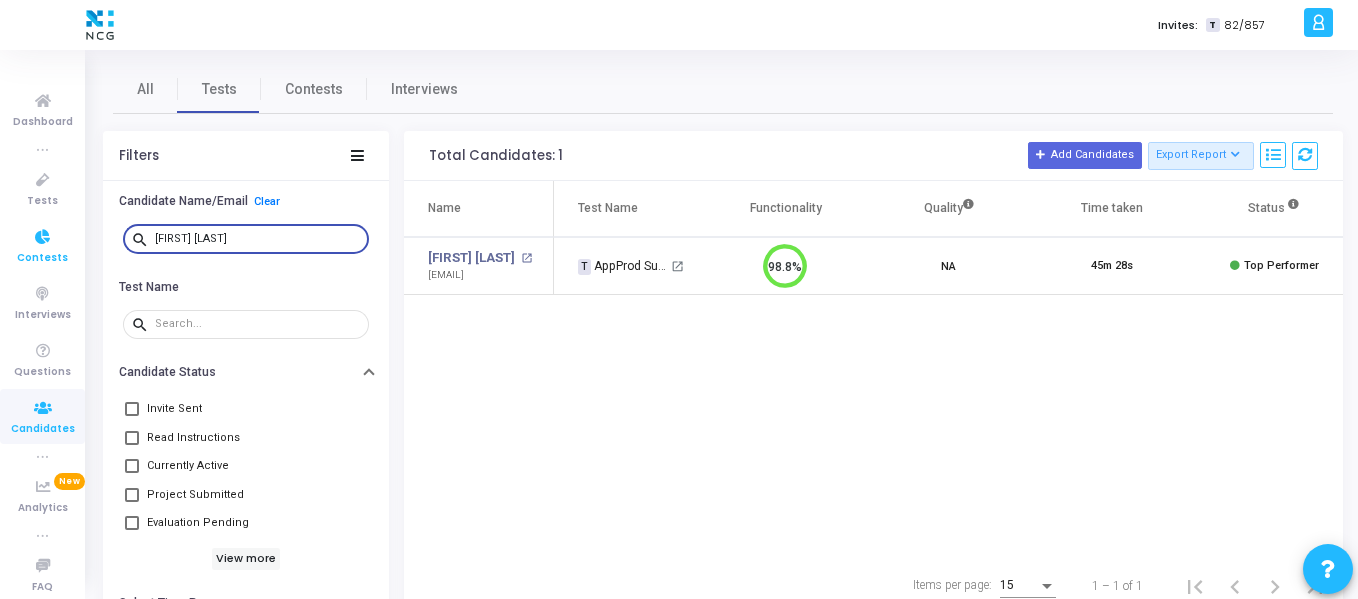 paste on "[LAST]" 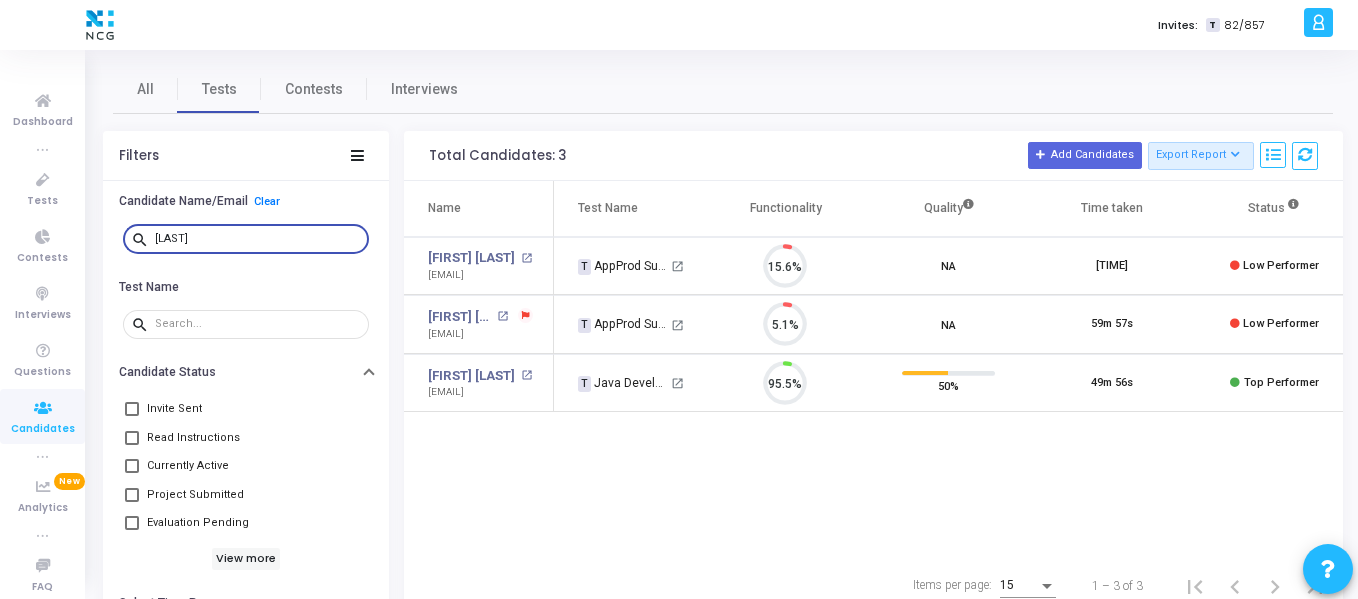 scroll, scrollTop: 9, scrollLeft: 9, axis: both 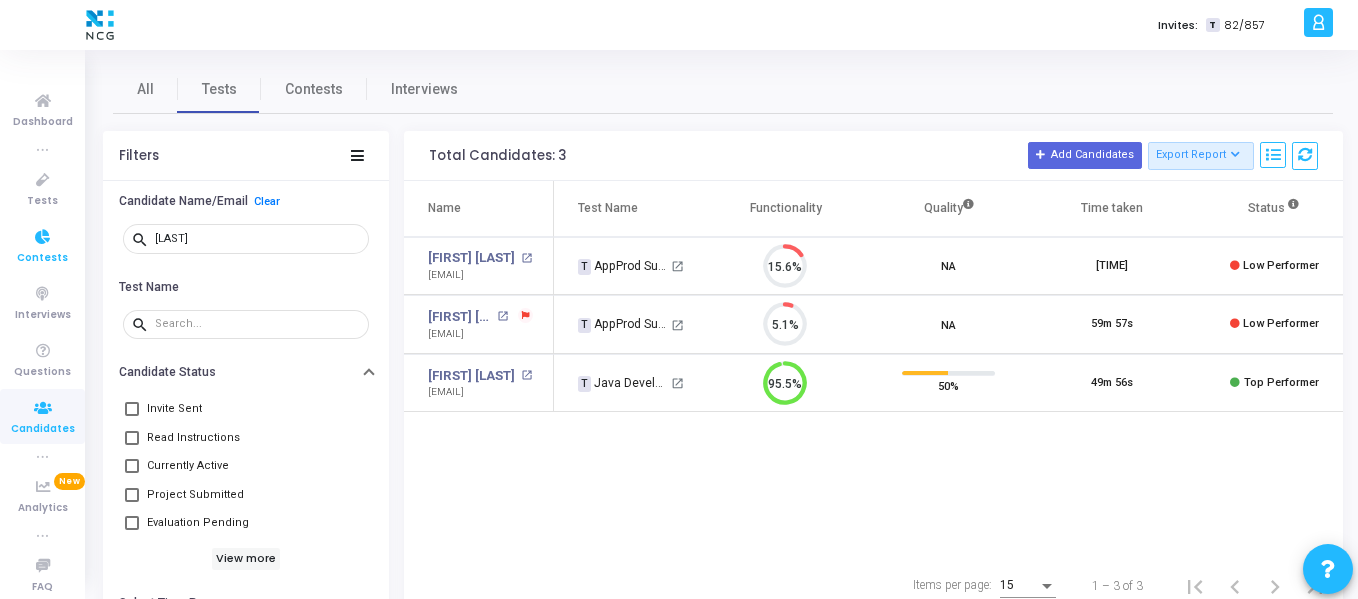 drag, startPoint x: 316, startPoint y: 231, endPoint x: 56, endPoint y: 230, distance: 260.00192 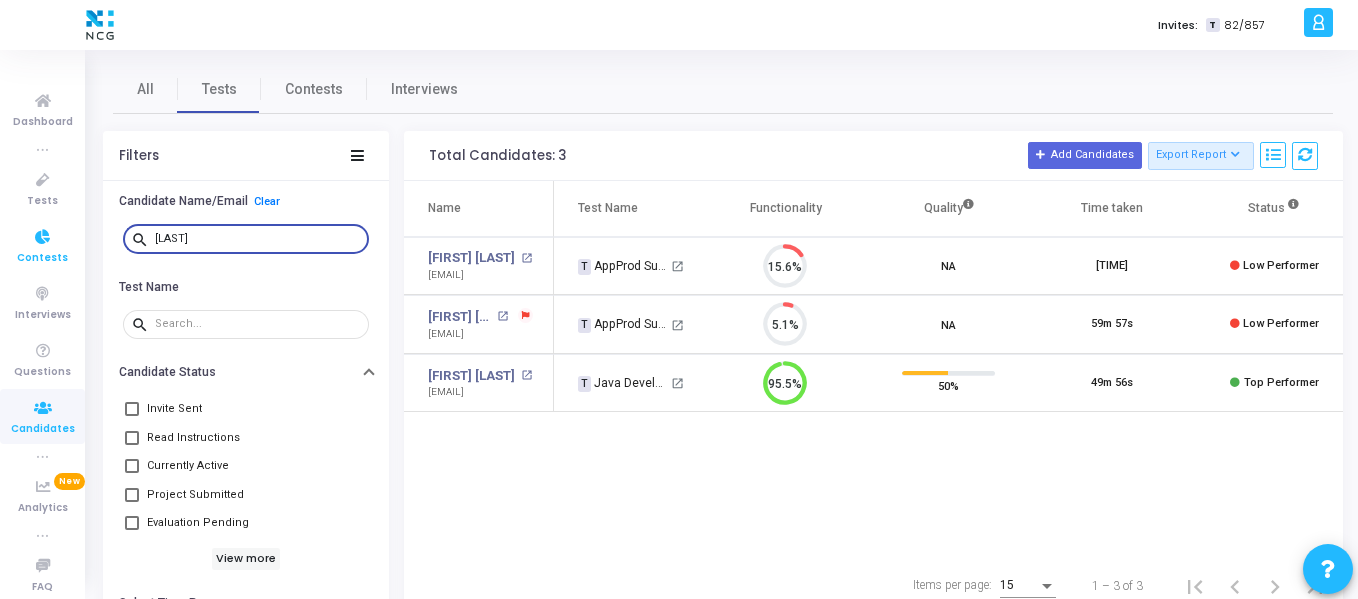 drag, startPoint x: 206, startPoint y: 240, endPoint x: 56, endPoint y: 238, distance: 150.01334 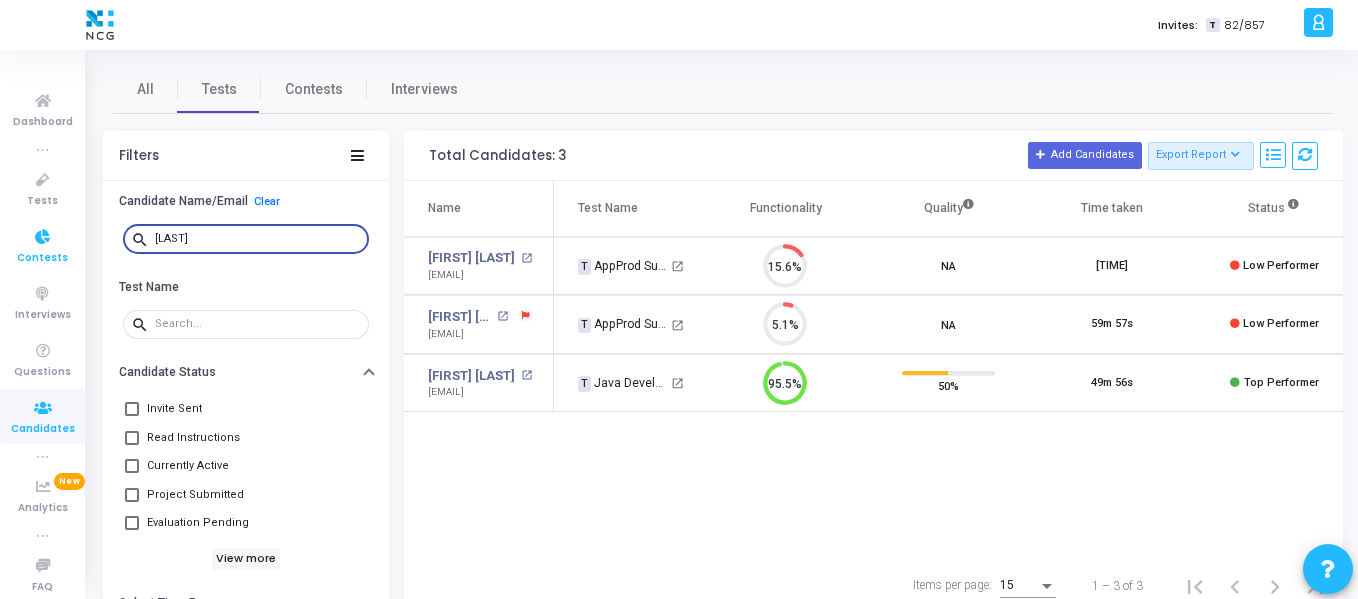 click on "Dashboard true Tests Contests Interviews Questions Candidates true Analytics  New  true FAQ Invites:  T   82/857   M   [FIRST]  Billings Subscribe to a plan of your choice Settings Account settings and more Log Out My Profile My Tasks Messages Settings Sign Out All Tests Contests Interviews  Filters   Candidate Name/Email  Clear search [LAST]  Test Name  search  Candidate Status     Invite Sent     Read Instructions     Currently Active     Project Submitted     Evaluation Pending   View more   Select Time Range   Left full-screen mode   Switched tab or window   IP address change   Geolocation change   Proctoring stopped   Multiple Monitor Detection   Plagiarism Percentage  Total Candidates: 3  Add Candidates   Export Report   Name   Test/Contest   Questions   Functionality   Quality   Test Type   Test Duration   Test Start Time   Test Expiry Time   Time Taken   Created At   Shared At   Started At   Completed At   Webcam Sharing   Screen Sharing   Plagiarized   Left full-screen mode   Feedback   Status  15" 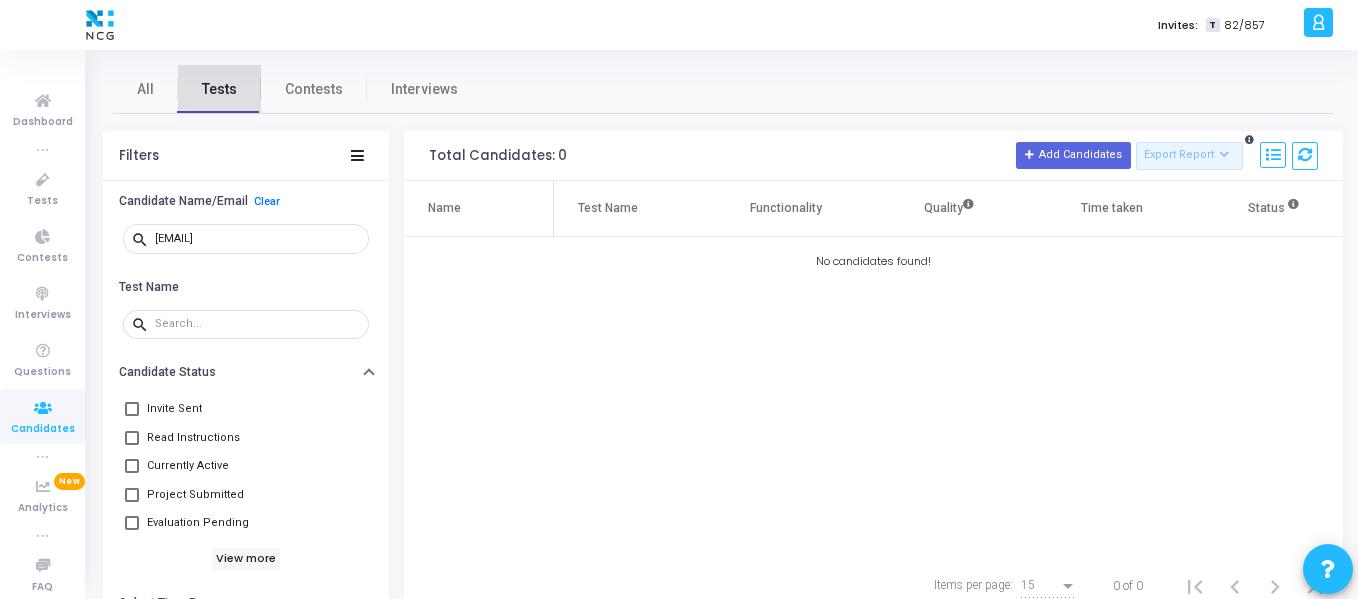 click on "Tests" at bounding box center (219, 89) 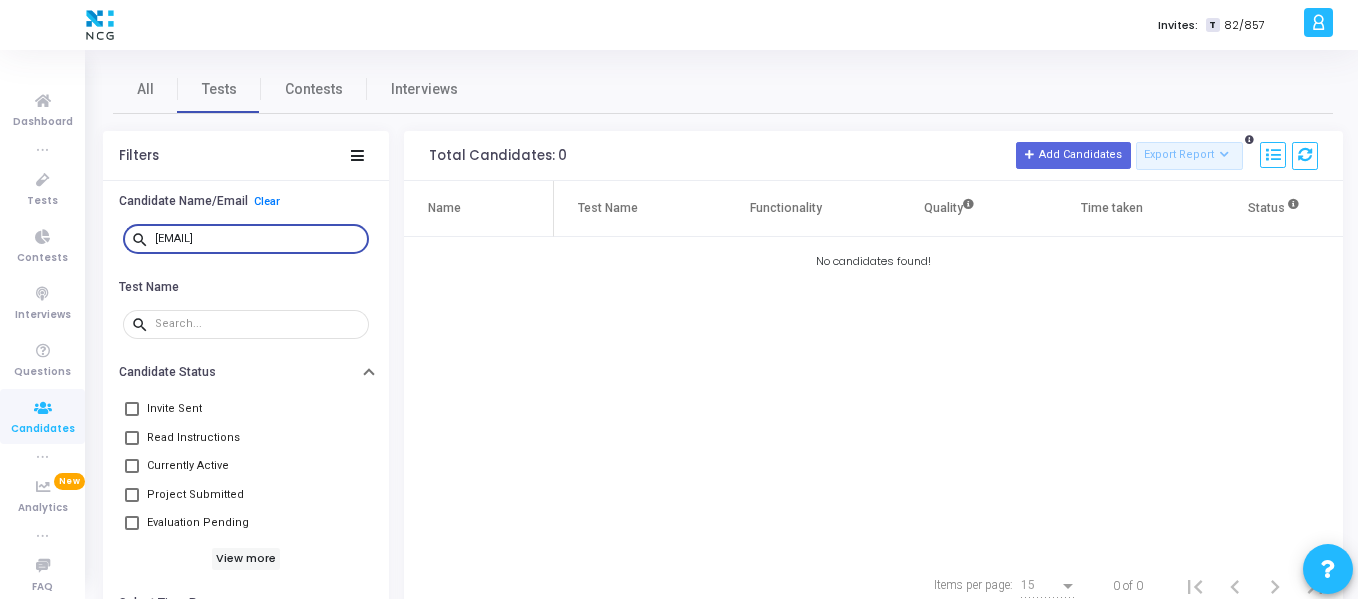 click on "[EMAIL]" at bounding box center (258, 239) 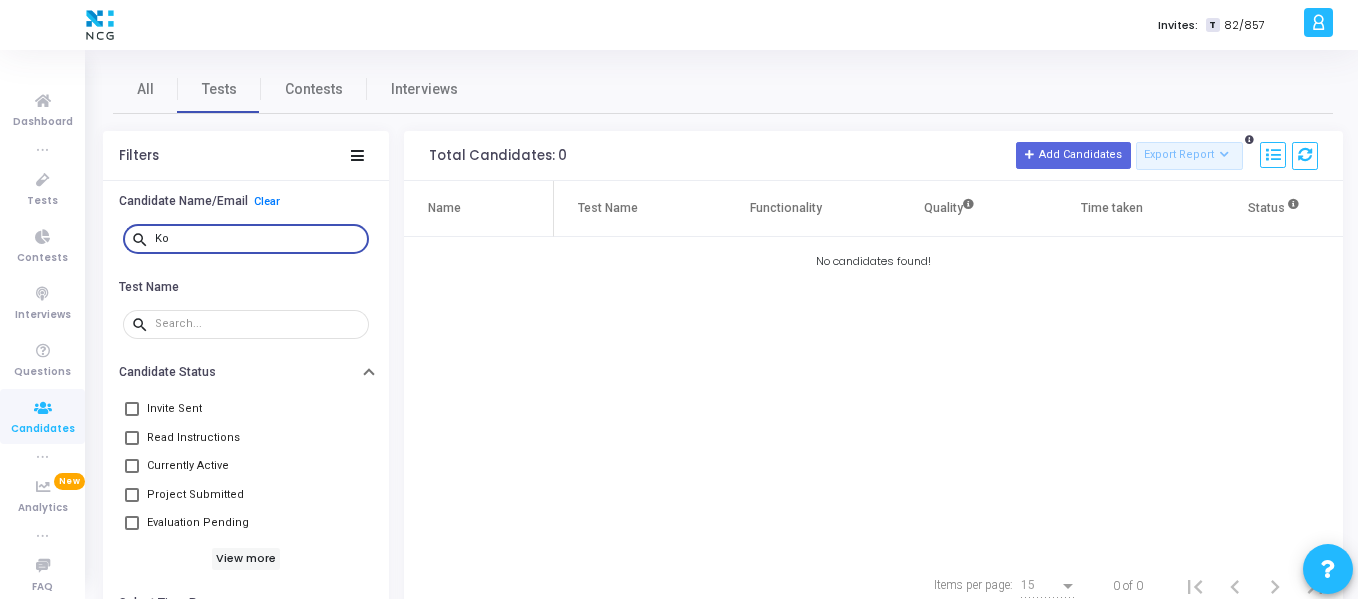 type on "K" 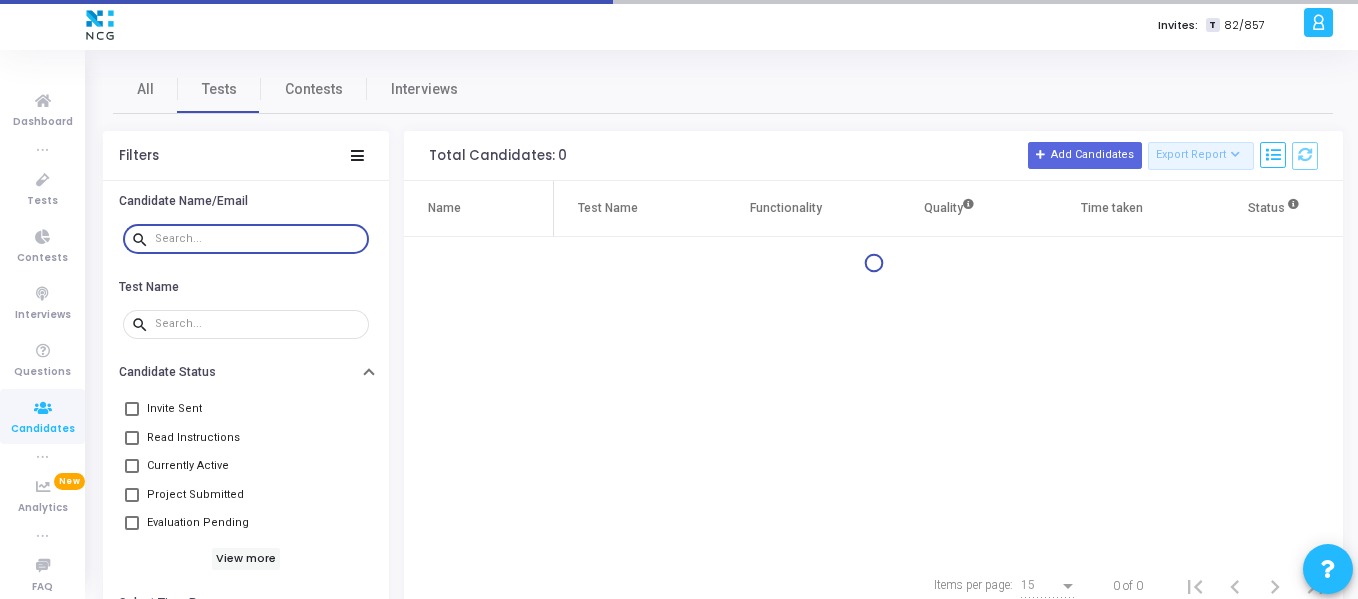 type 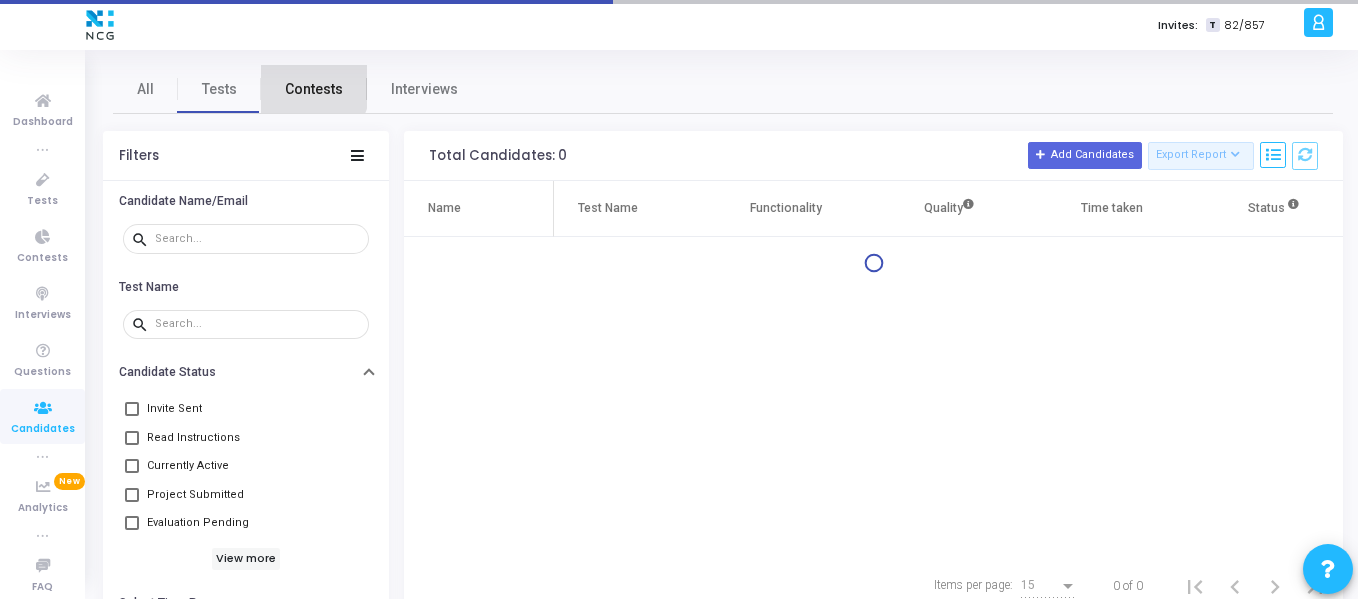 click on "Contests" at bounding box center (314, 89) 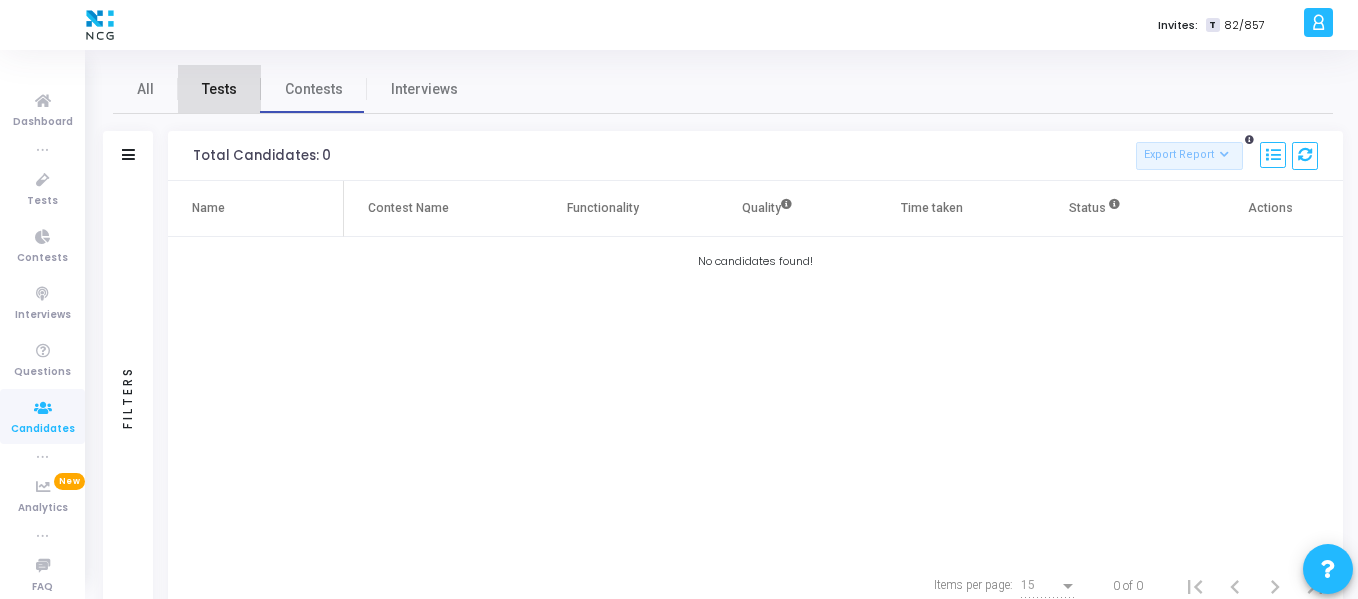 click on "Tests" at bounding box center (219, 89) 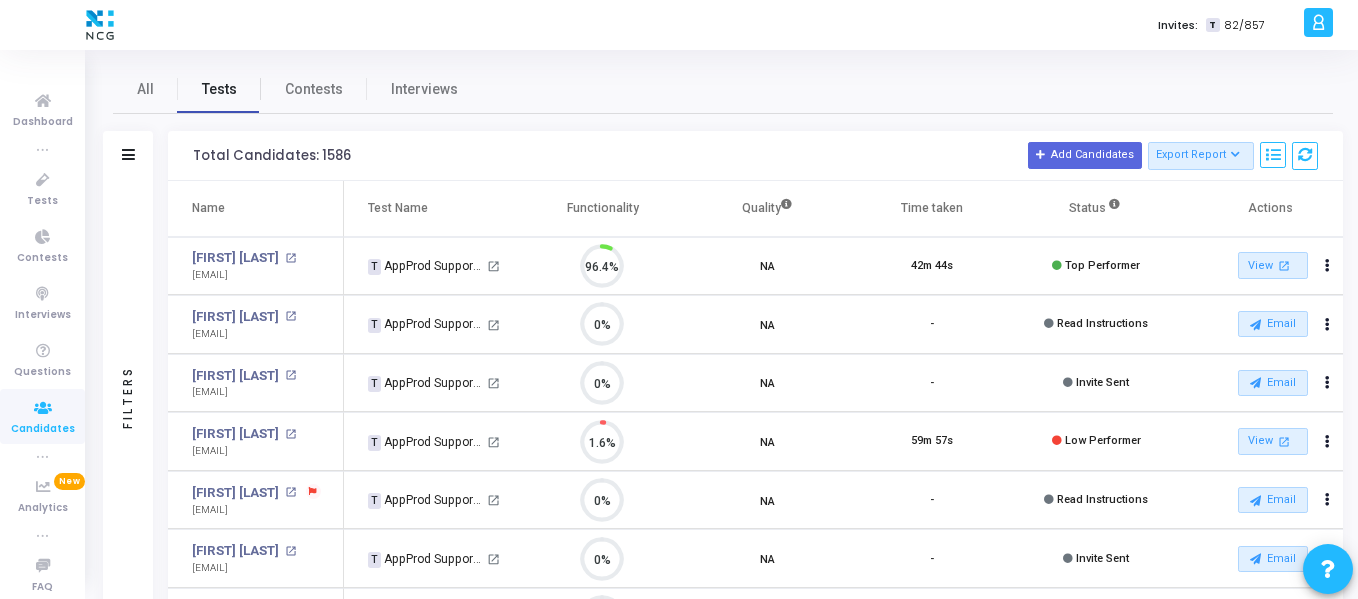 scroll, scrollTop: 9, scrollLeft: 9, axis: both 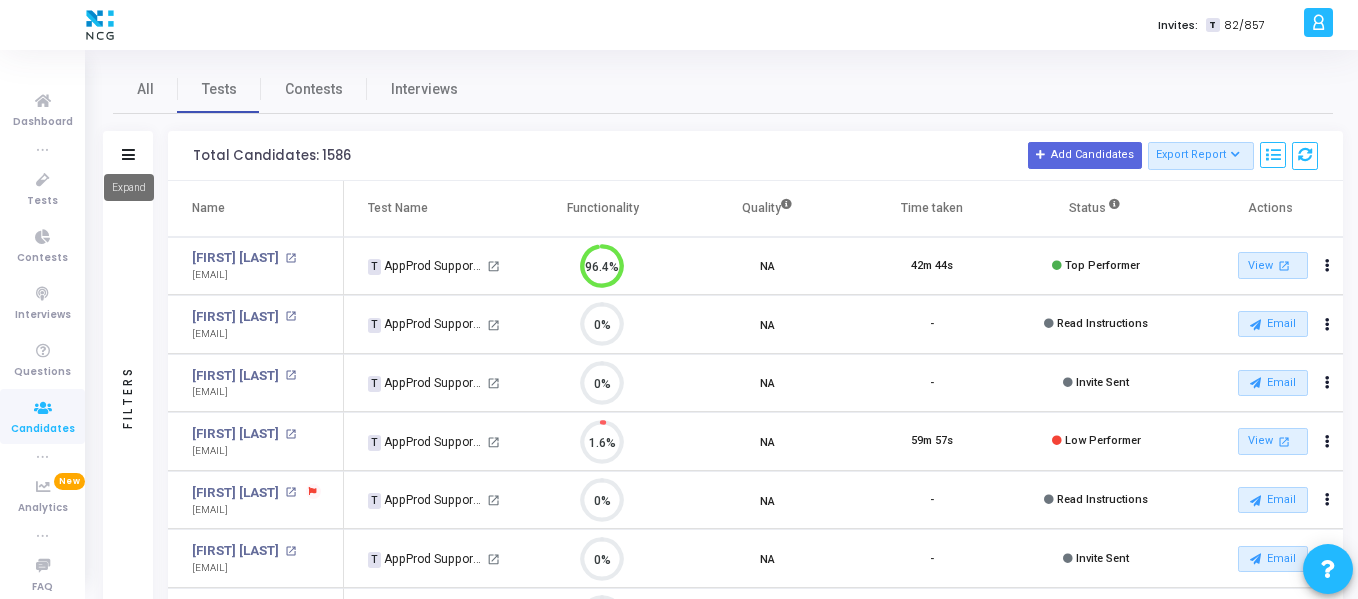 click on "Expand" at bounding box center (129, 187) 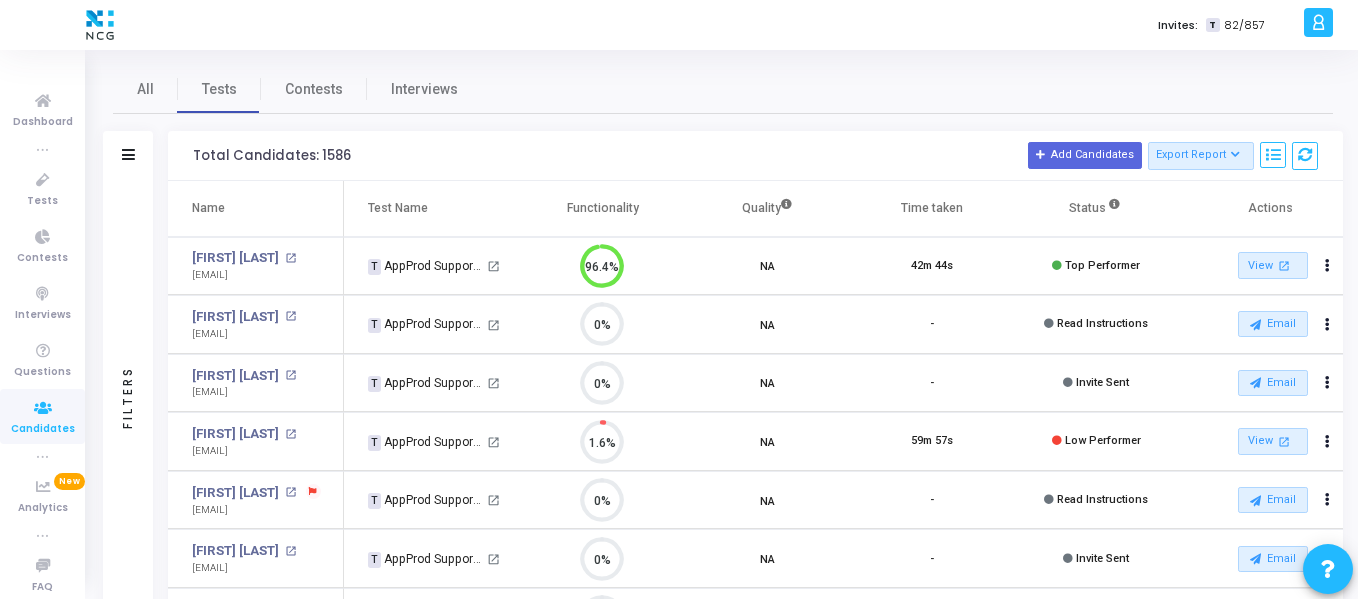 click on "Filters" 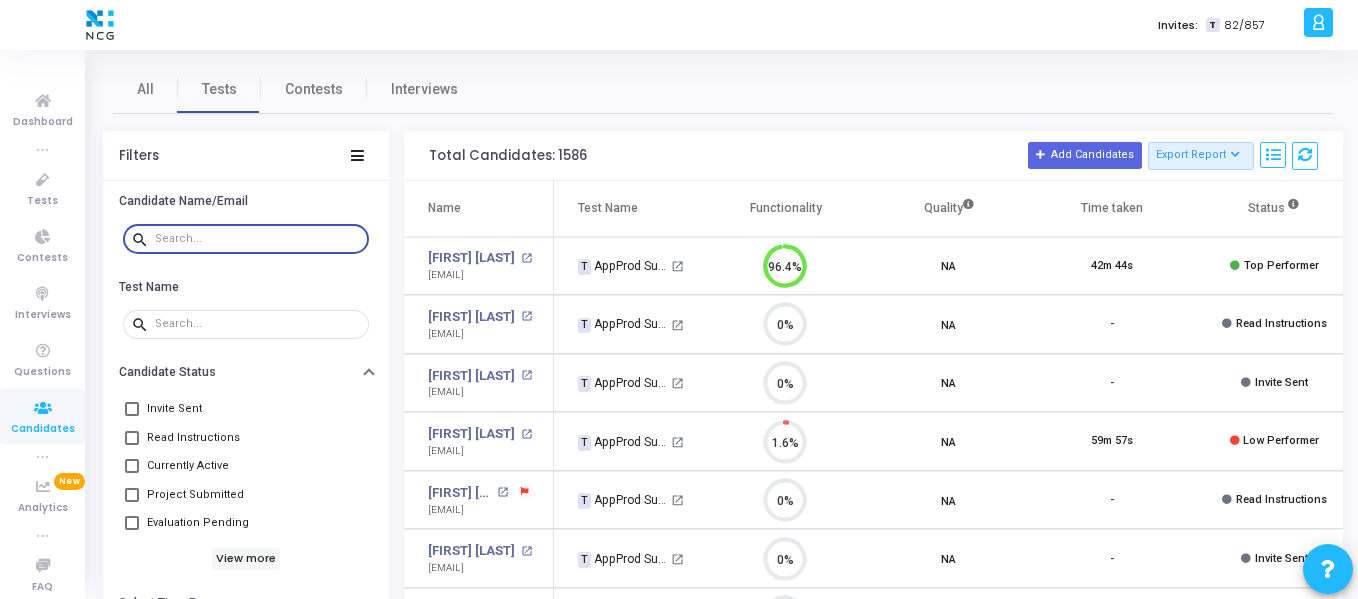 click at bounding box center [258, 239] 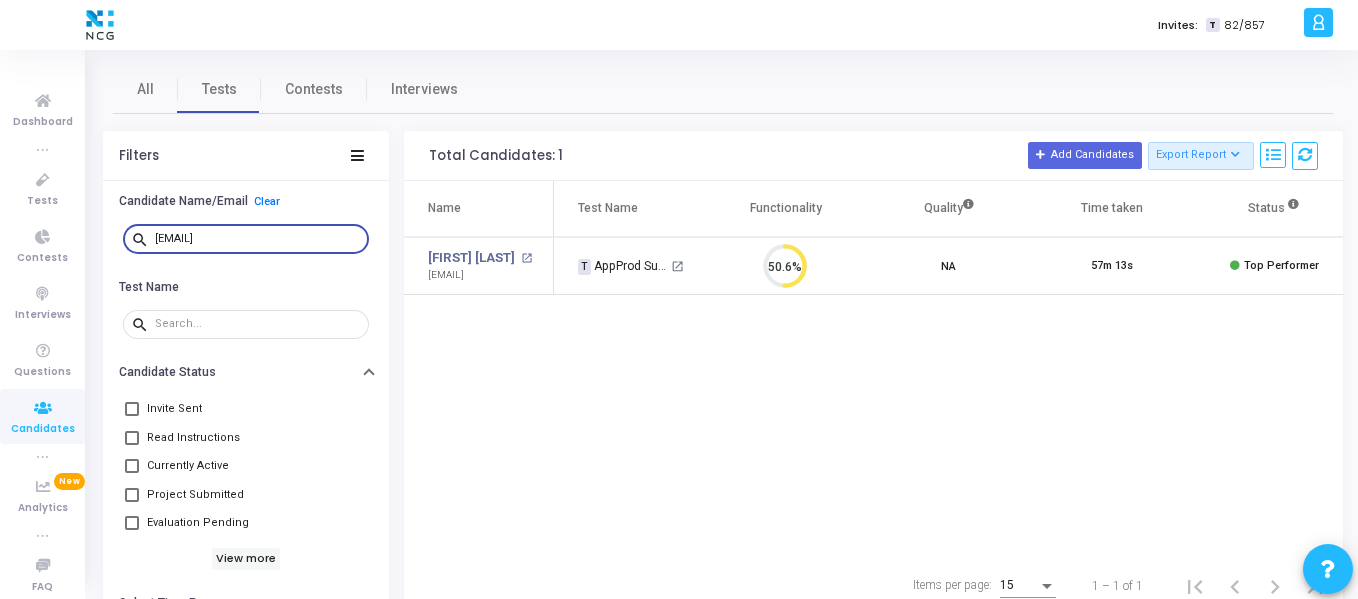 type on "[EMAIL]" 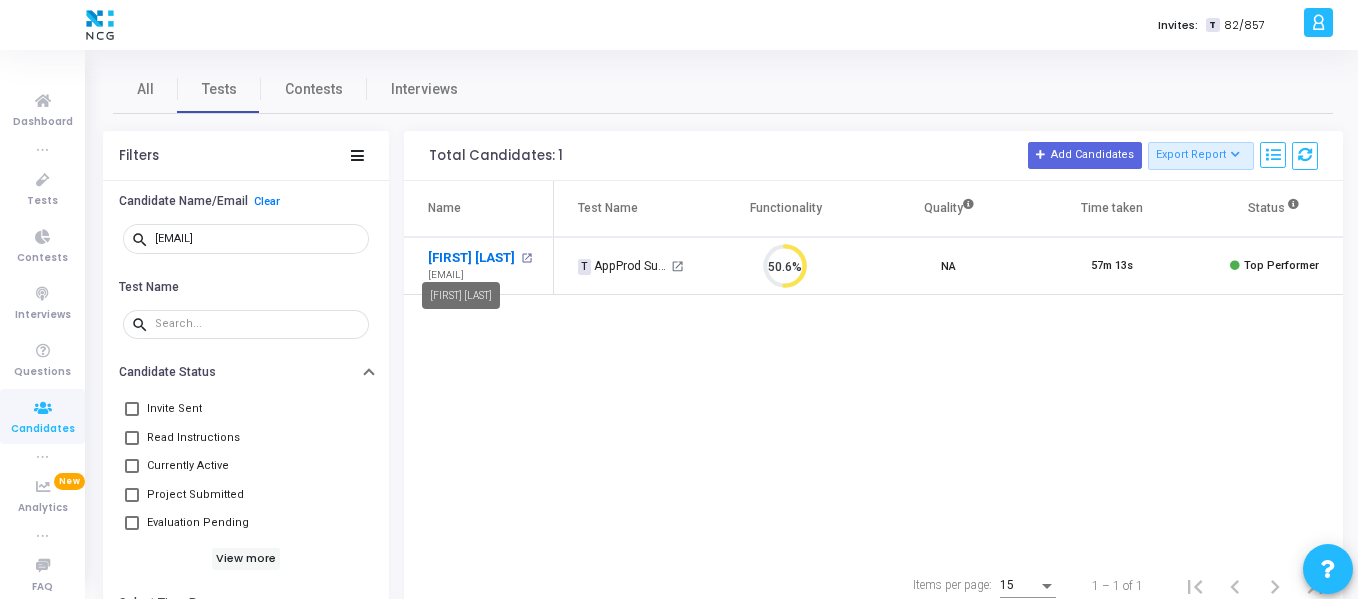 click on "[FIRST] [LAST]" at bounding box center [471, 258] 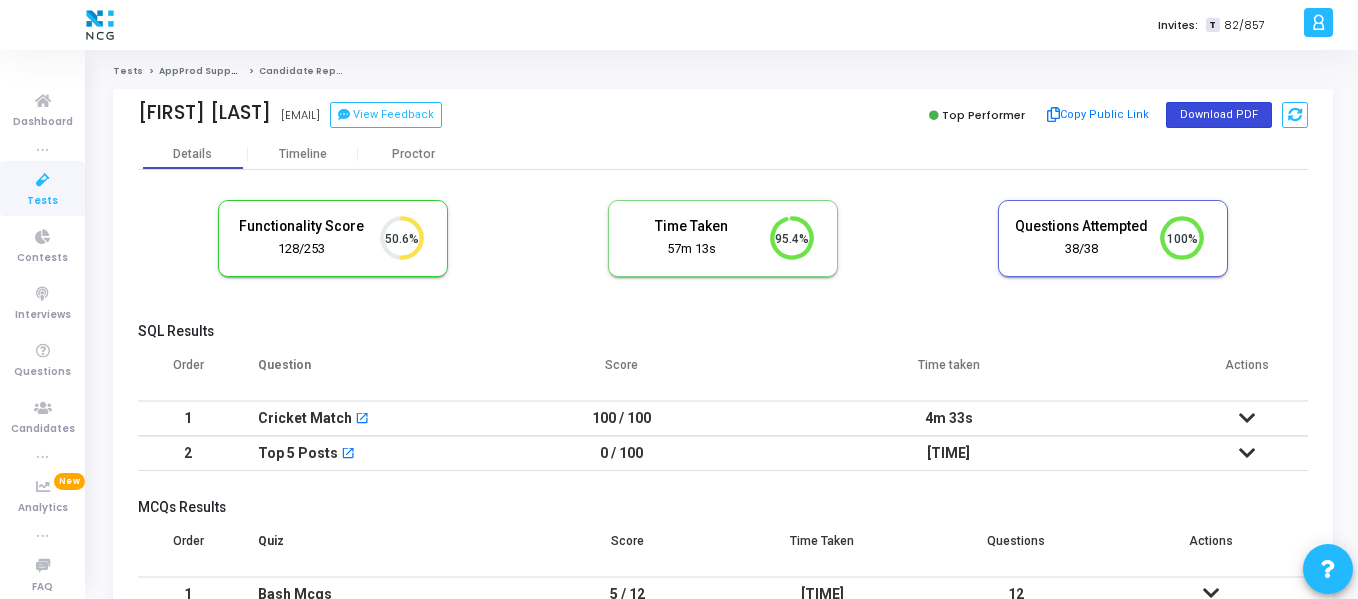 click on "Download PDF" 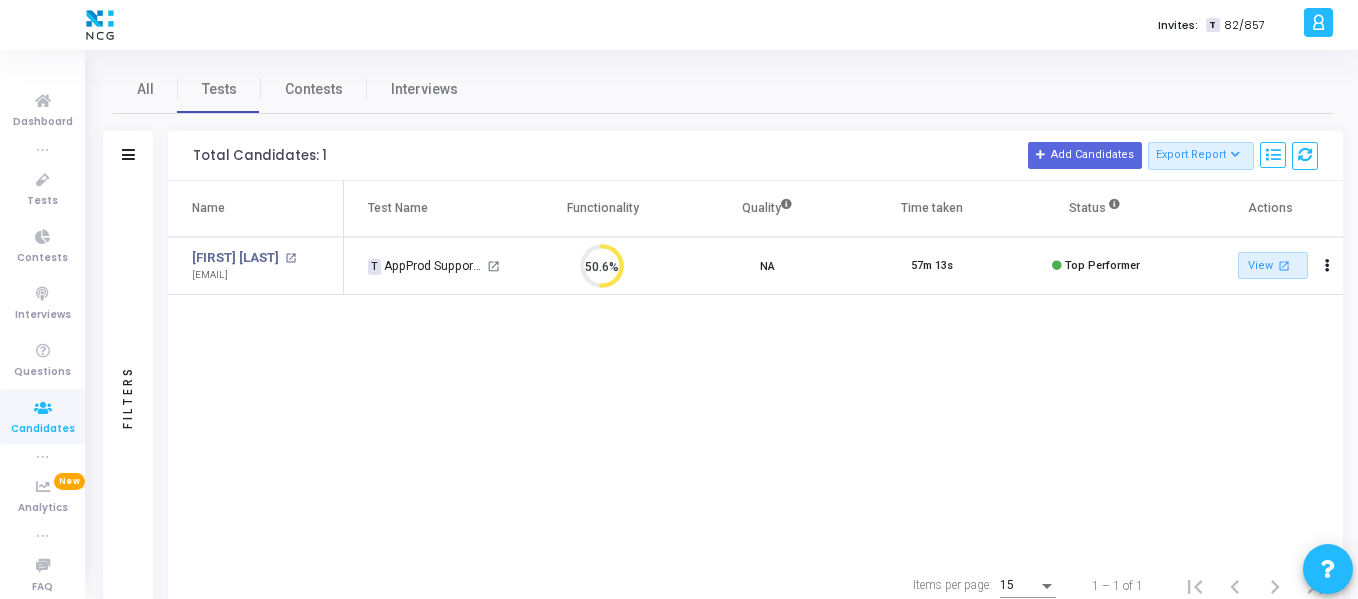 click on "Filters" 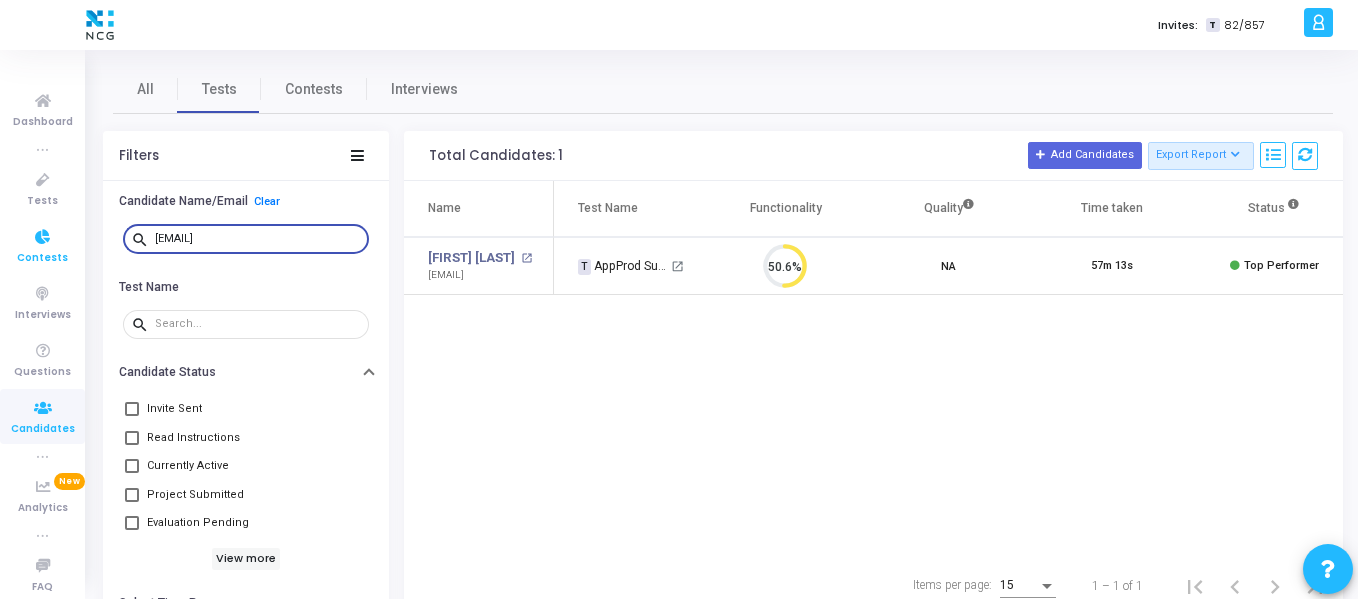 drag, startPoint x: 327, startPoint y: 242, endPoint x: 39, endPoint y: 247, distance: 288.0434 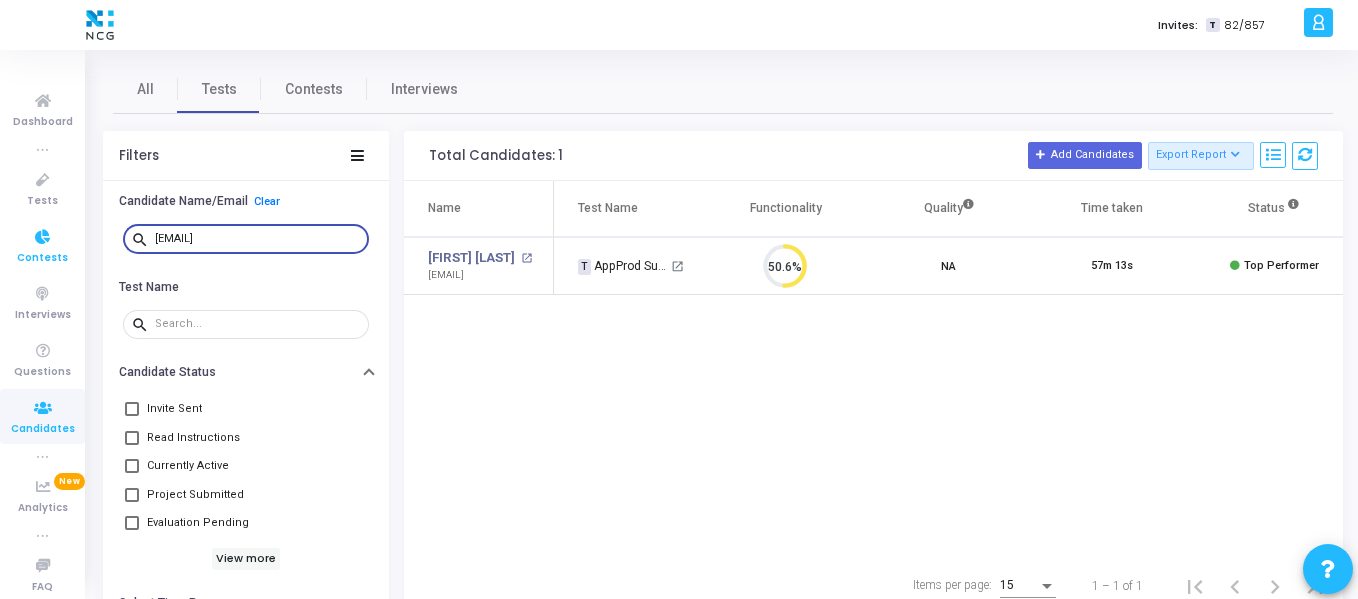 click on "Dashboard true Tests Contests Interviews Questions Candidates true Analytics  New  true FAQ Invites:  T   82/857   M   [FIRST]  Billings Subscribe to a plan of your choice Settings Account settings and more Log Out My Profile My Tasks Messages Settings Sign Out All Tests Contests Interviews  Filters   Candidate Name/Email  Clear search [EMAIL]  Test Name  search  Candidate Status     Invite Sent     Read Instructions     Currently Active     Project Submitted     Evaluation Pending   View more   Select Time Range   Left full-screen mode   Switched tab or window   IP address change   Geolocation change   Proctoring stopped   Multiple Monitor Detection   Plagiarism Percentage  Total Candidates: 1  Add Candidates   Export Report   Name   Test/Contest   Questions   Functionality   Quality   Test Type   Test Duration   Test Start Time   Test Expiry Time   Time Taken   Created At   Shared At   Started At   Completed At   Webcam Sharing   Screen Sharing   Plagiarized   Left full-screen mode" 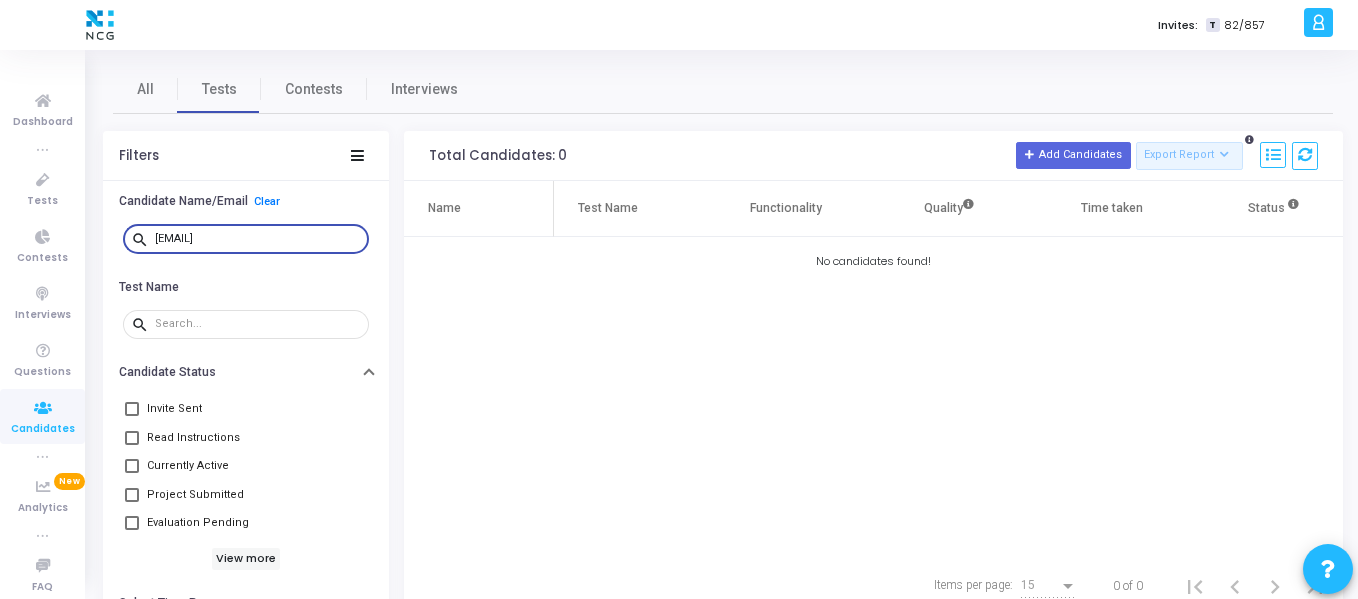 drag, startPoint x: 315, startPoint y: 238, endPoint x: 105, endPoint y: 238, distance: 210 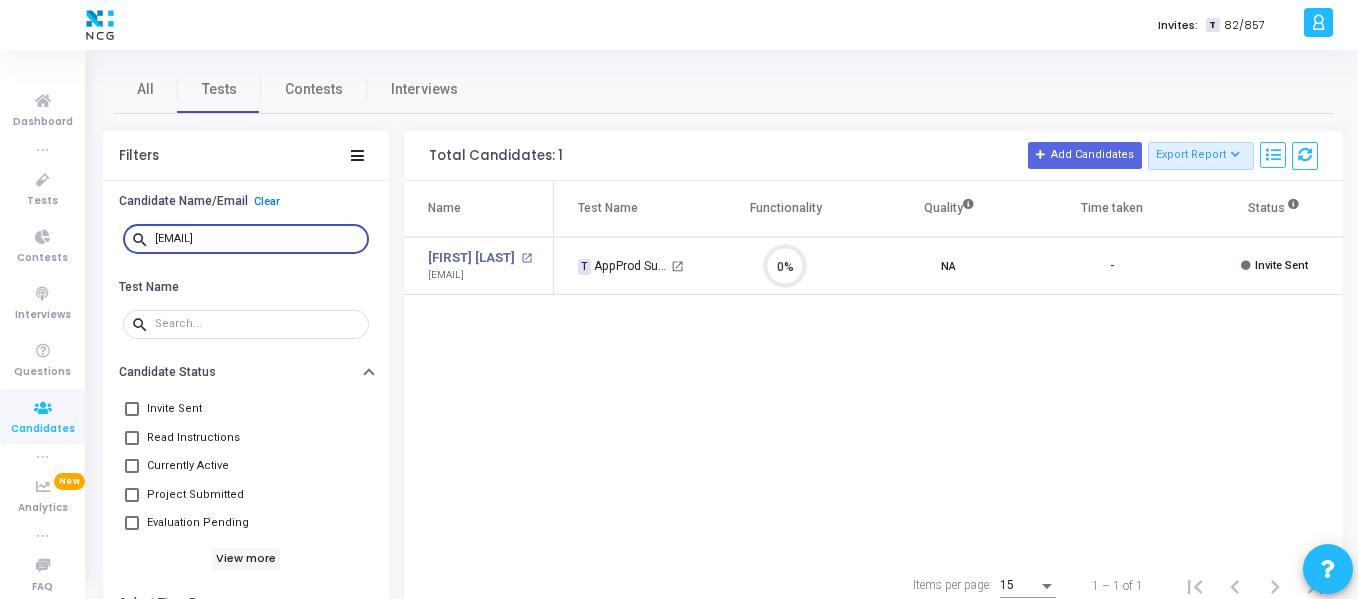 scroll, scrollTop: 9, scrollLeft: 9, axis: both 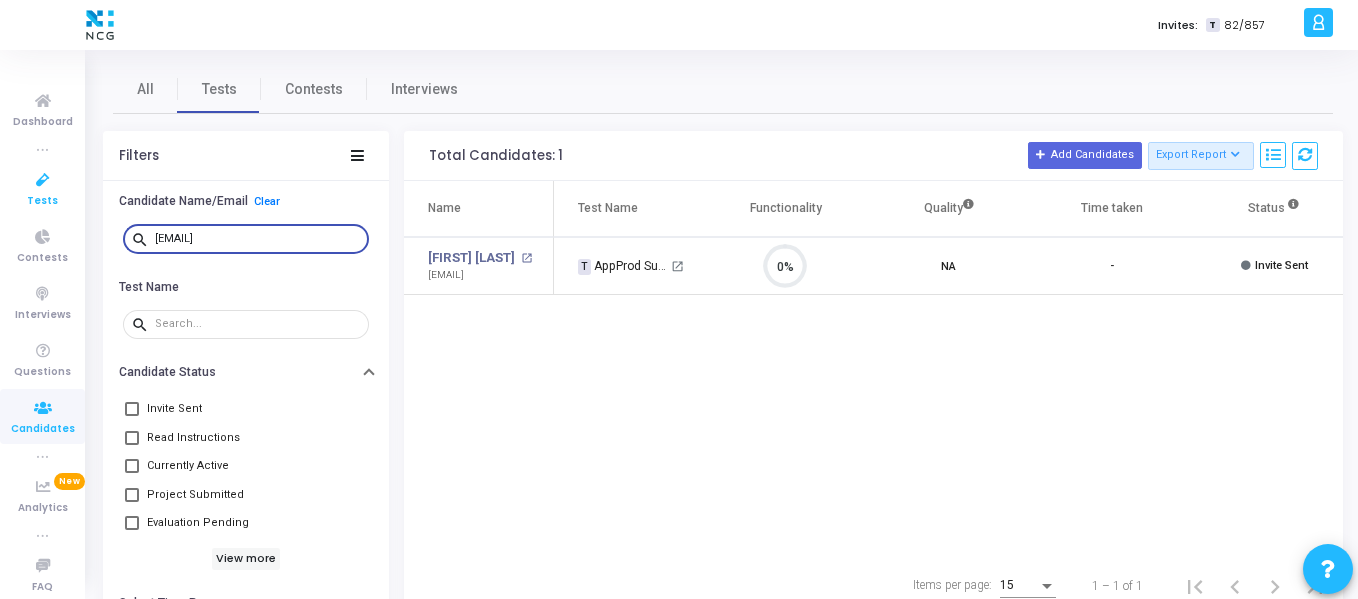 drag, startPoint x: 329, startPoint y: 233, endPoint x: 0, endPoint y: 212, distance: 329.66953 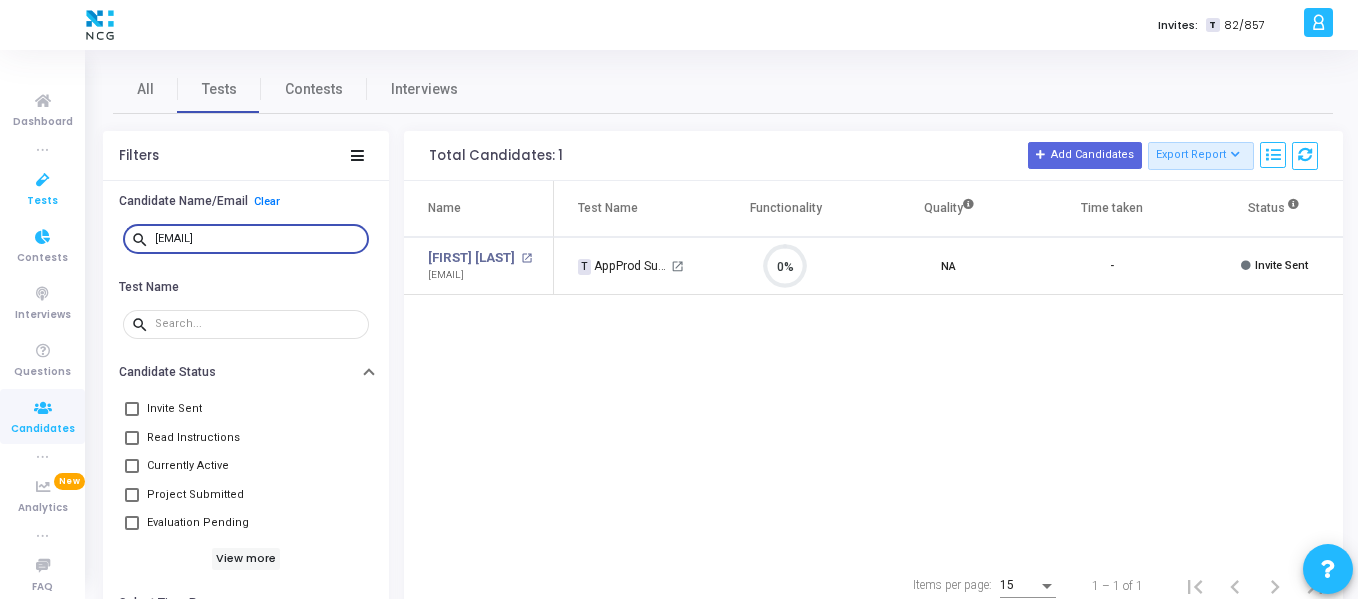 paste on "[FIRST].[LAST]" 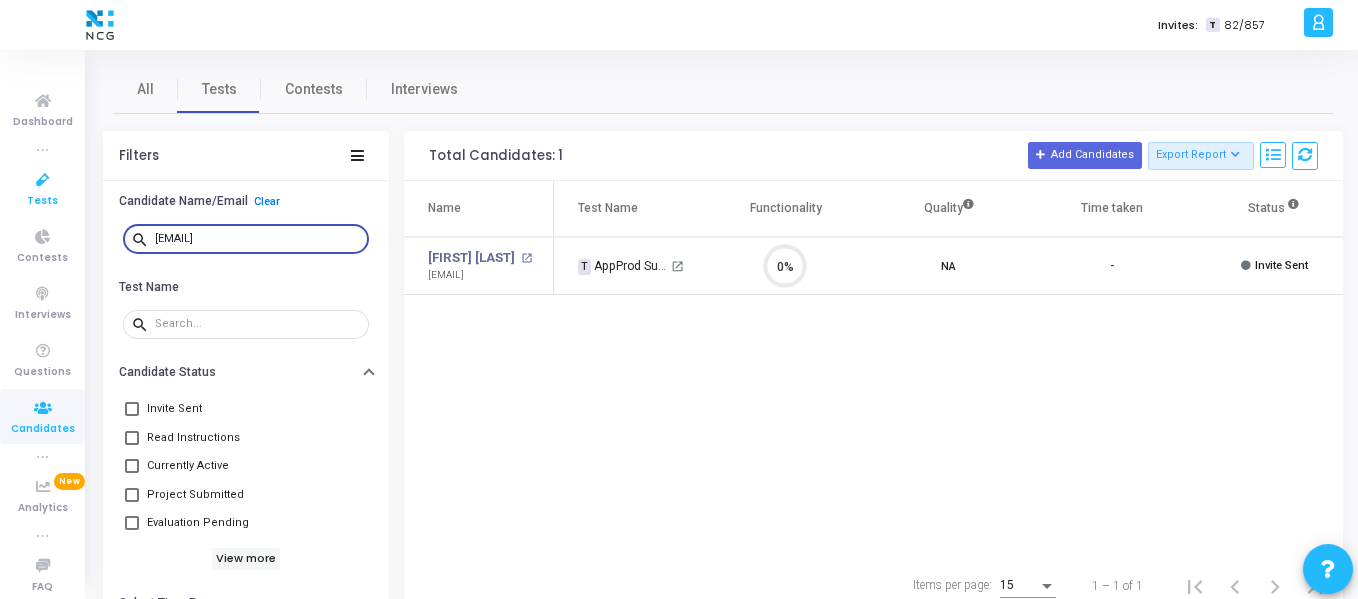 type on "[EMAIL]" 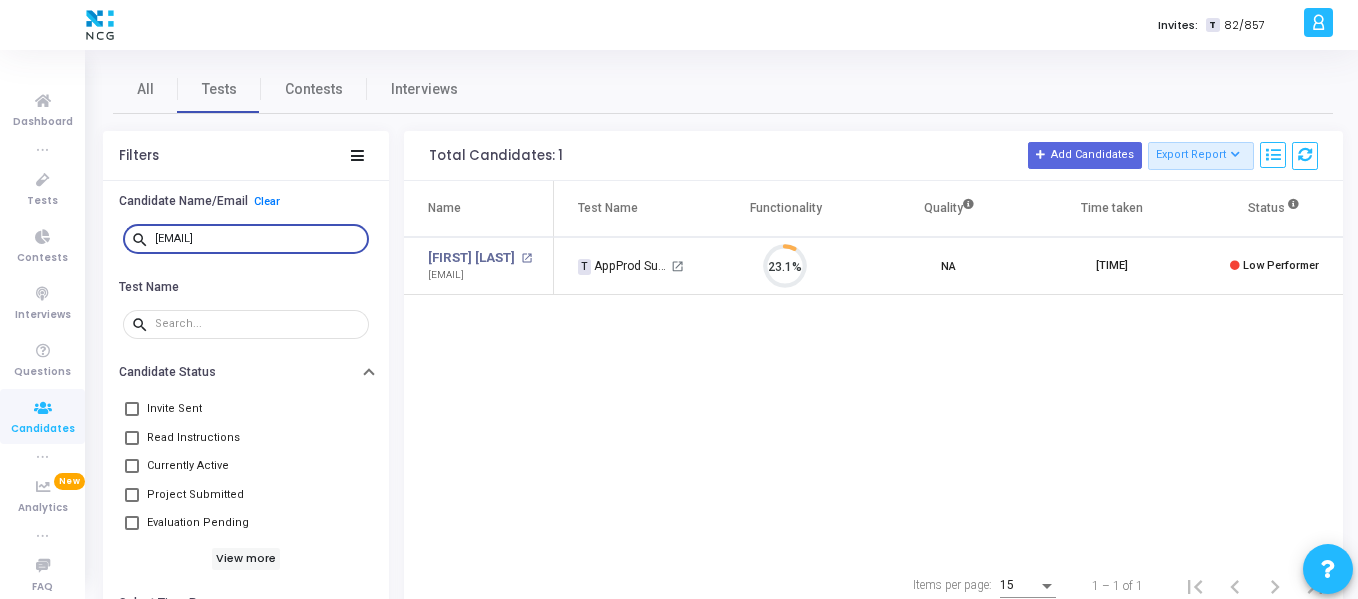 scroll, scrollTop: 9, scrollLeft: 9, axis: both 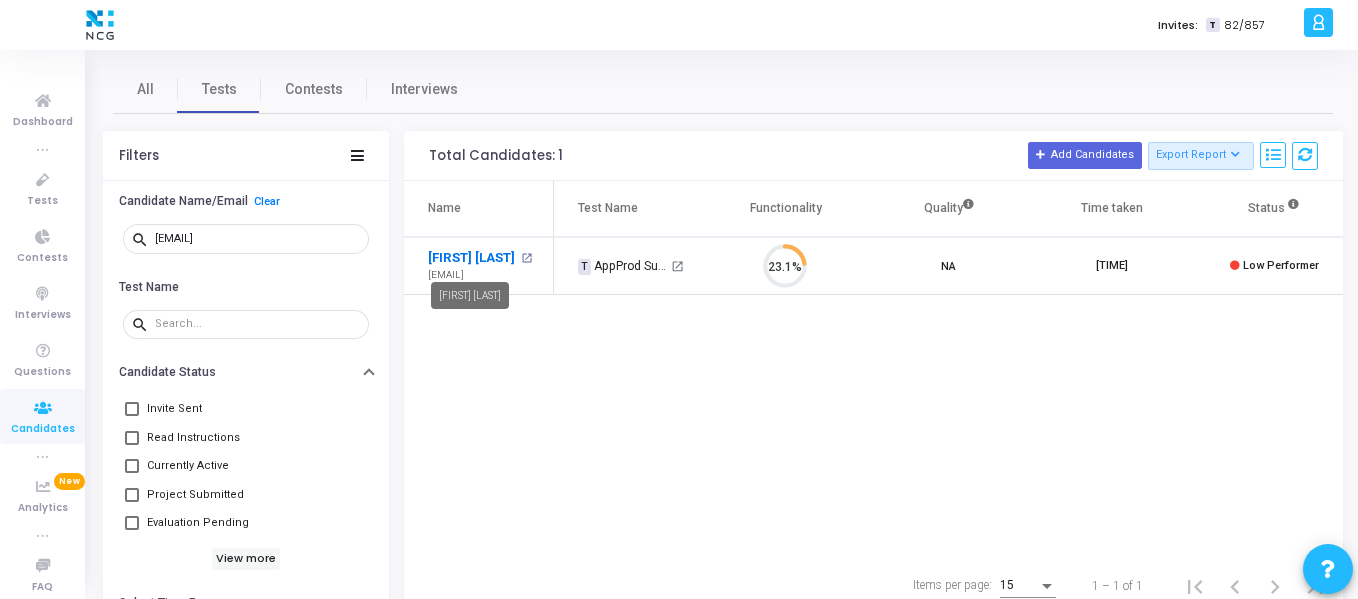 click on "[FIRST] [LAST]" at bounding box center (471, 258) 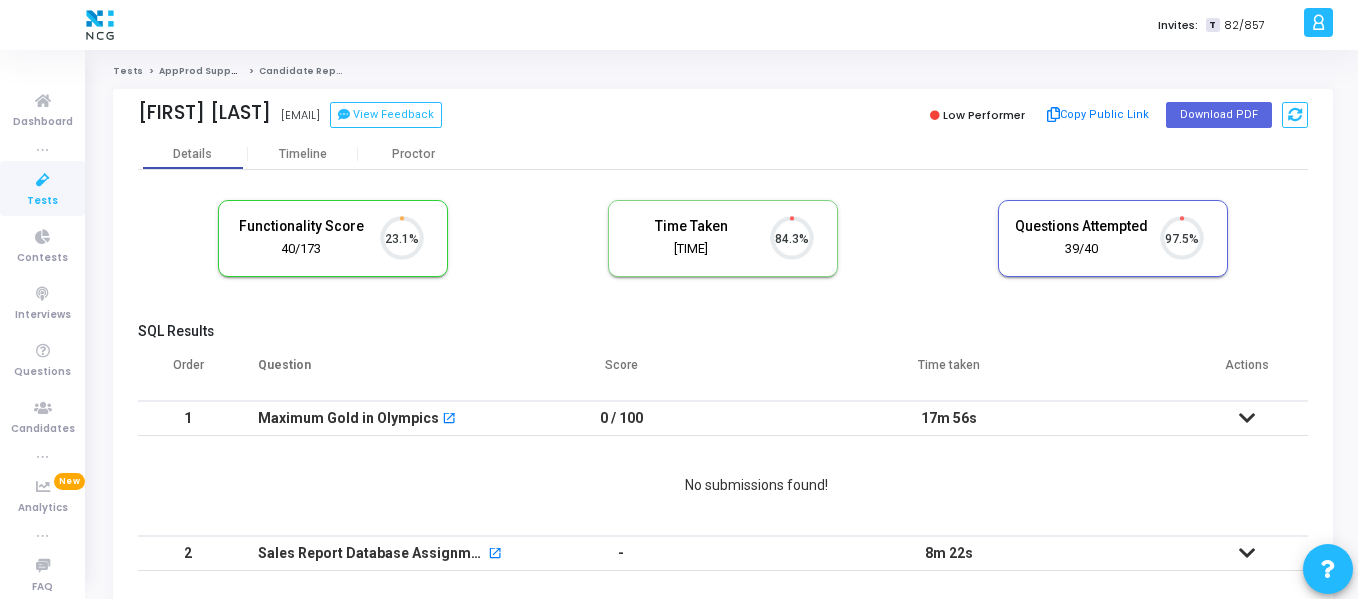 scroll, scrollTop: 9, scrollLeft: 9, axis: both 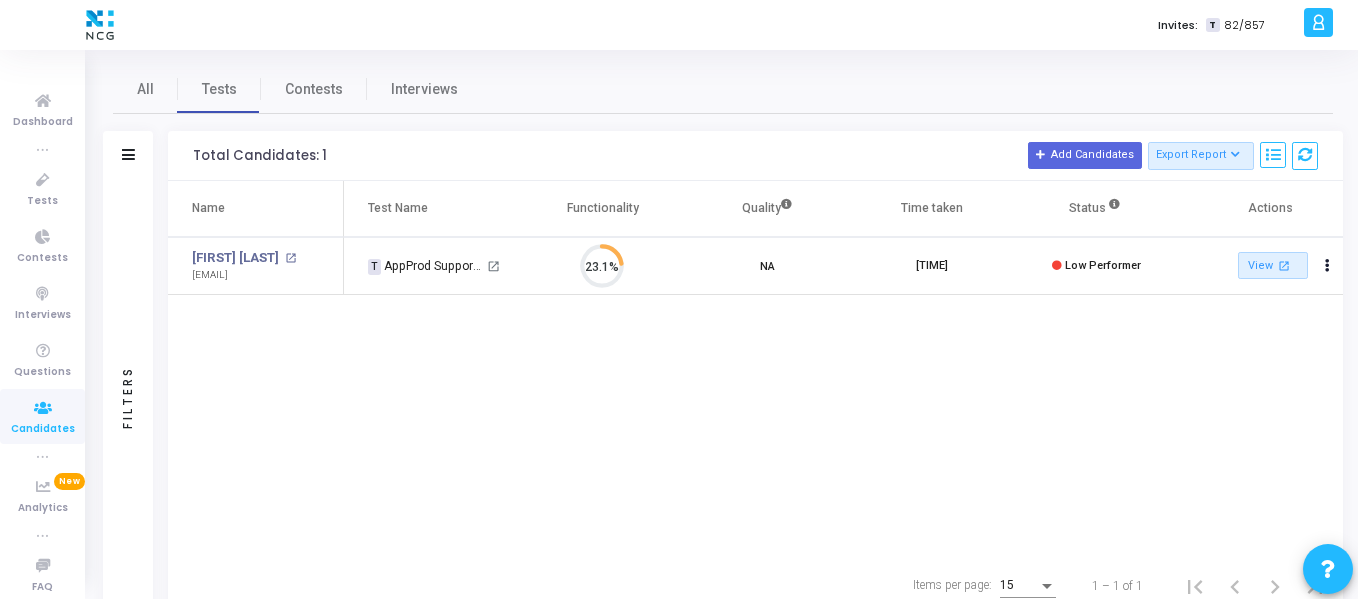 click on "Filters" 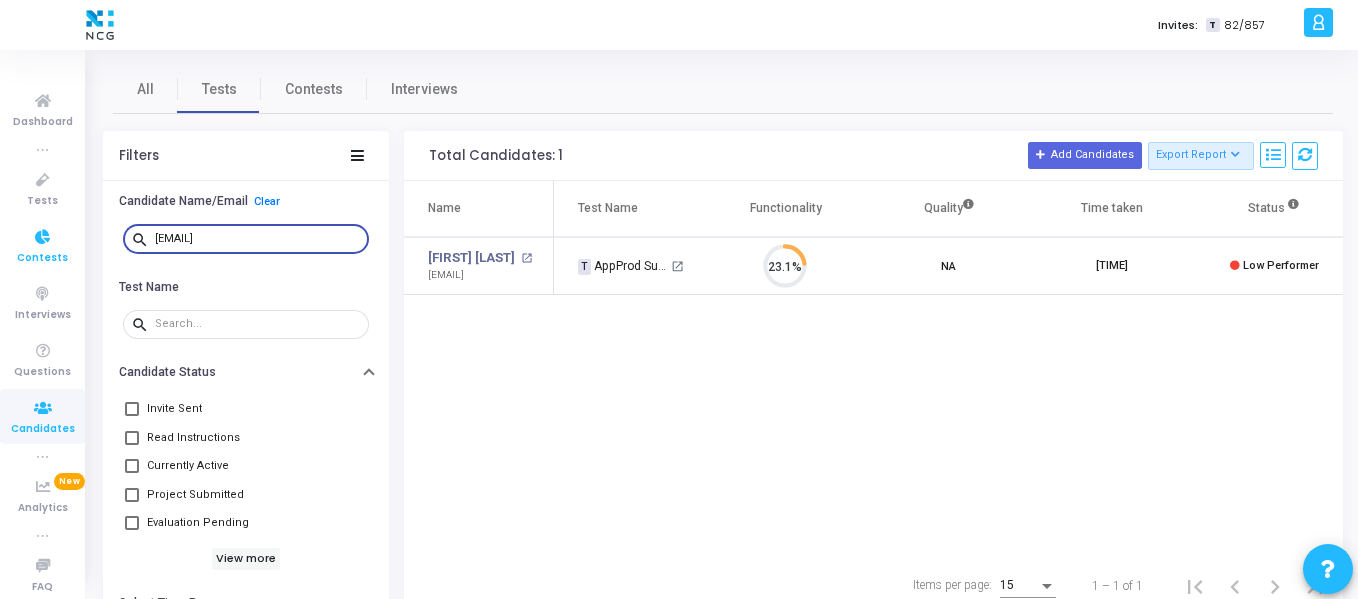 drag, startPoint x: 325, startPoint y: 232, endPoint x: 43, endPoint y: 234, distance: 282.00708 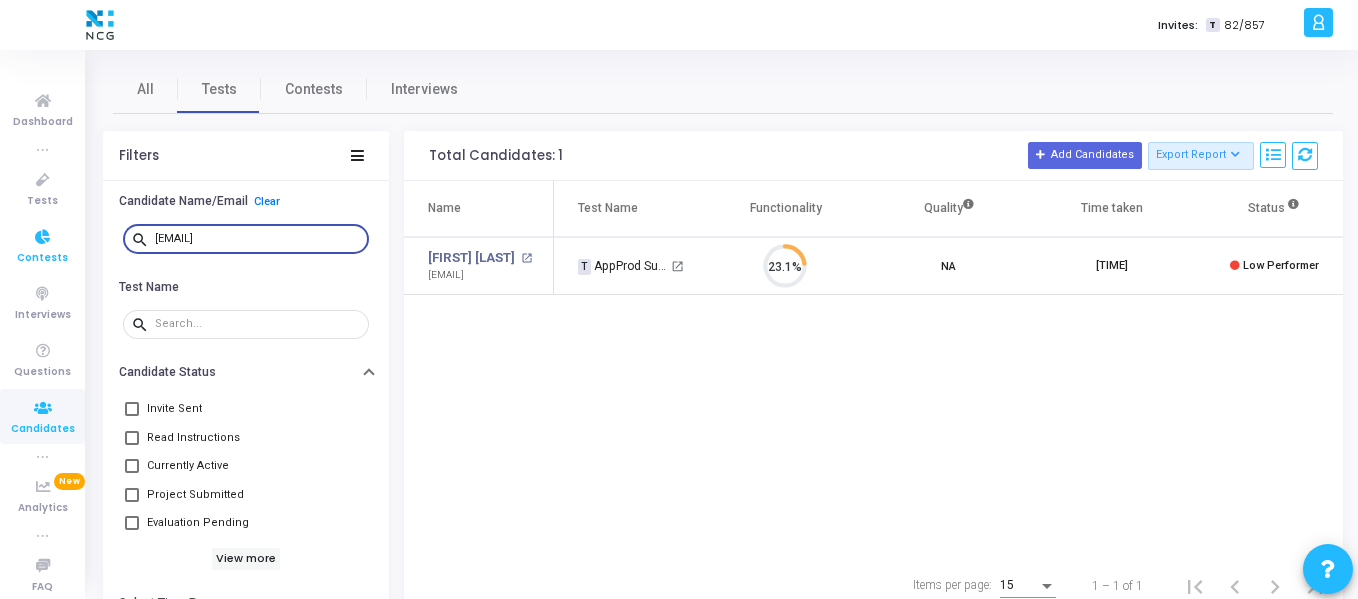 click on "Dashboard true Tests Contests Interviews Questions Candidates true Analytics  New  true FAQ Invites:  T   82/857   M   [FIRST]  Billings Subscribe to a plan of your choice Settings Account settings and more Log Out My Profile My Tasks Messages Settings Sign Out All Tests Contests Interviews  Filters   Candidate Name/Email  Clear search [EMAIL]  Test Name  search  Candidate Status     Invite Sent     Read Instructions     Currently Active     Project Submitted     Evaluation Pending   View more   Select Time Range   Left full-screen mode   Switched tab or window   IP address change   Geolocation change   Proctoring stopped   Multiple Monitor Detection   Plagiarism Percentage  Total Candidates: 1  Add Candidates   Export Report   Name   Test/Contest   Questions   Functionality   Quality   Test Type   Test Duration   Test Start Time   Test Expiry Time   Time Taken   Created At   Shared At   Started At   Completed At   Webcam Sharing   Screen Sharing   Plagiarized   Left full-screen mode   T" 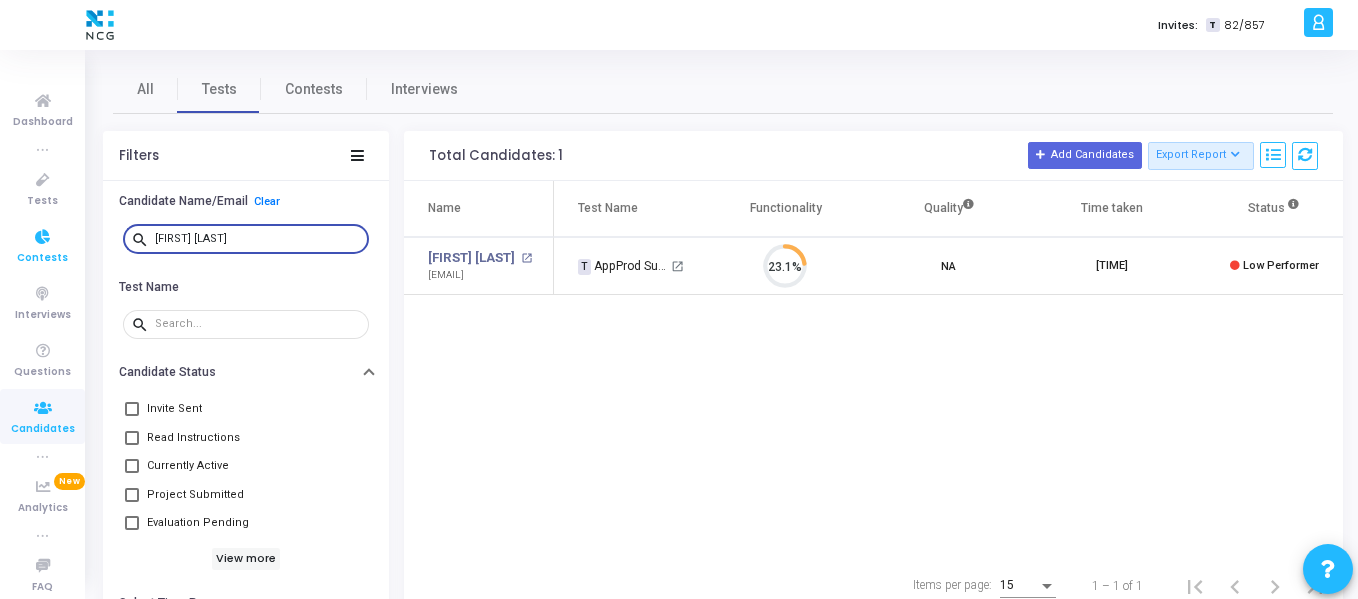 type on "[FIRST] [LAST]" 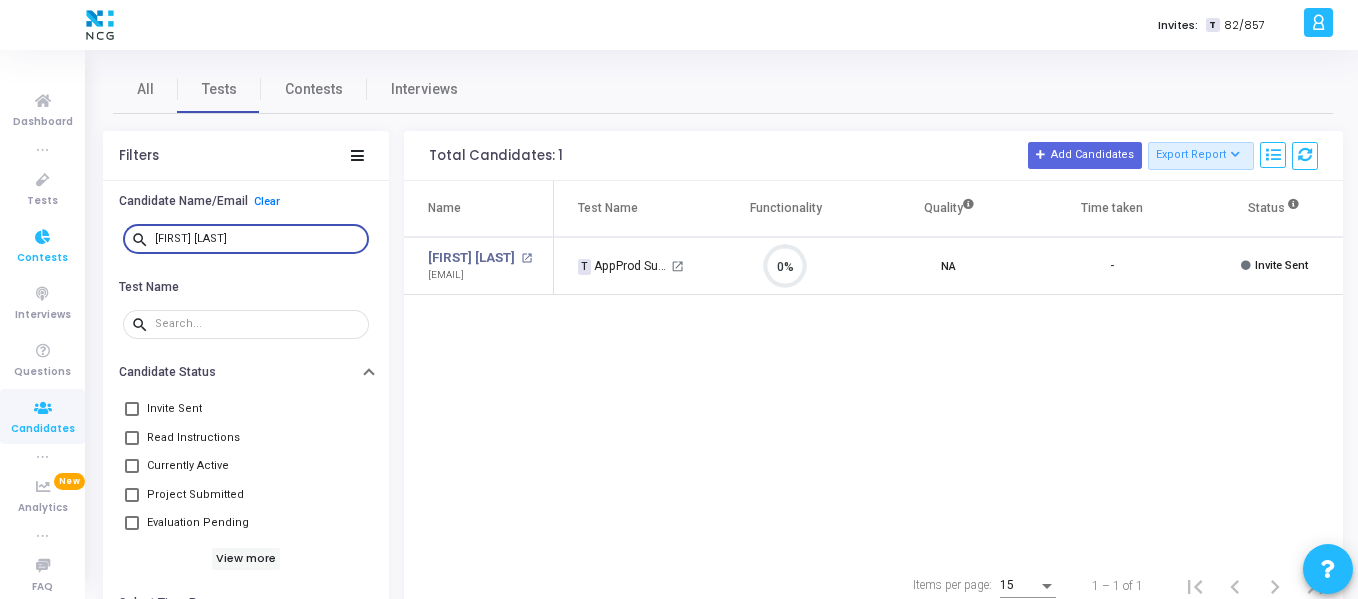 scroll, scrollTop: 9, scrollLeft: 9, axis: both 